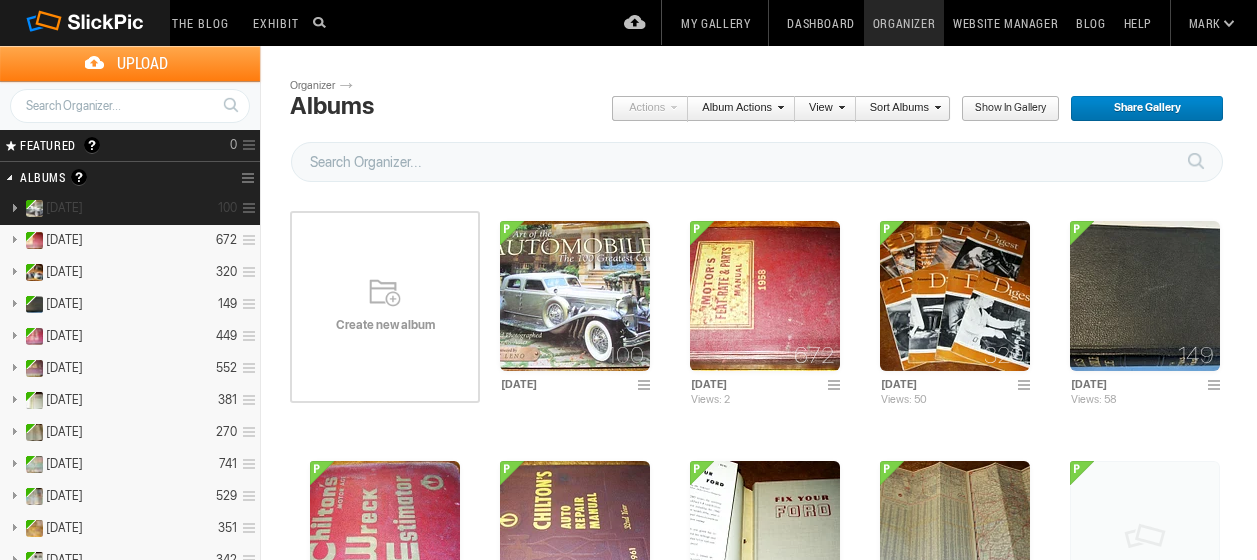 scroll, scrollTop: 0, scrollLeft: 0, axis: both 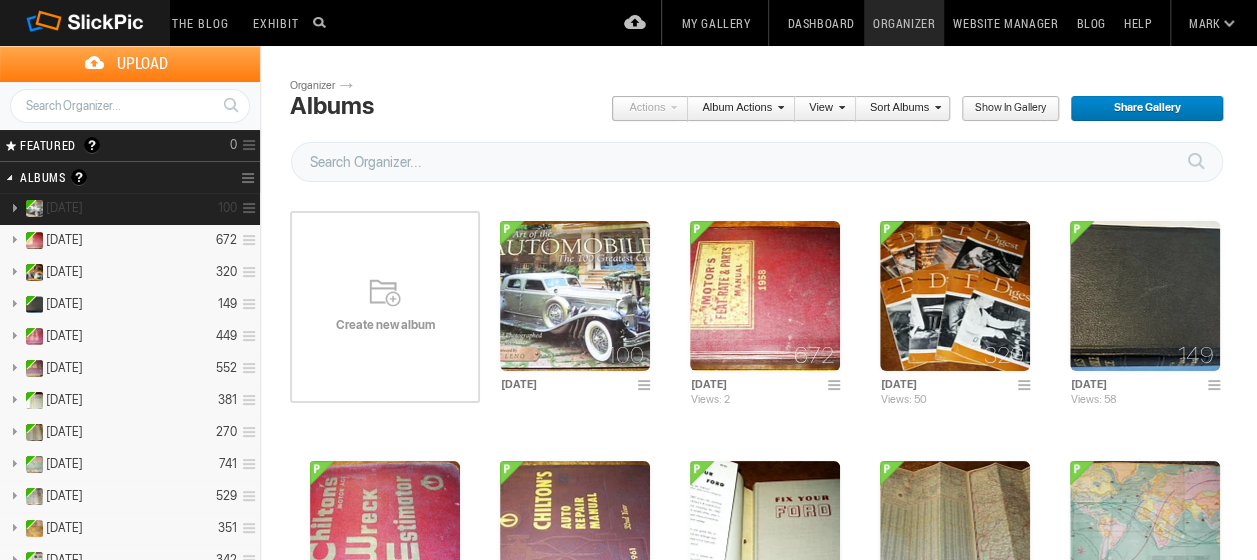 click at bounding box center (246, 208) 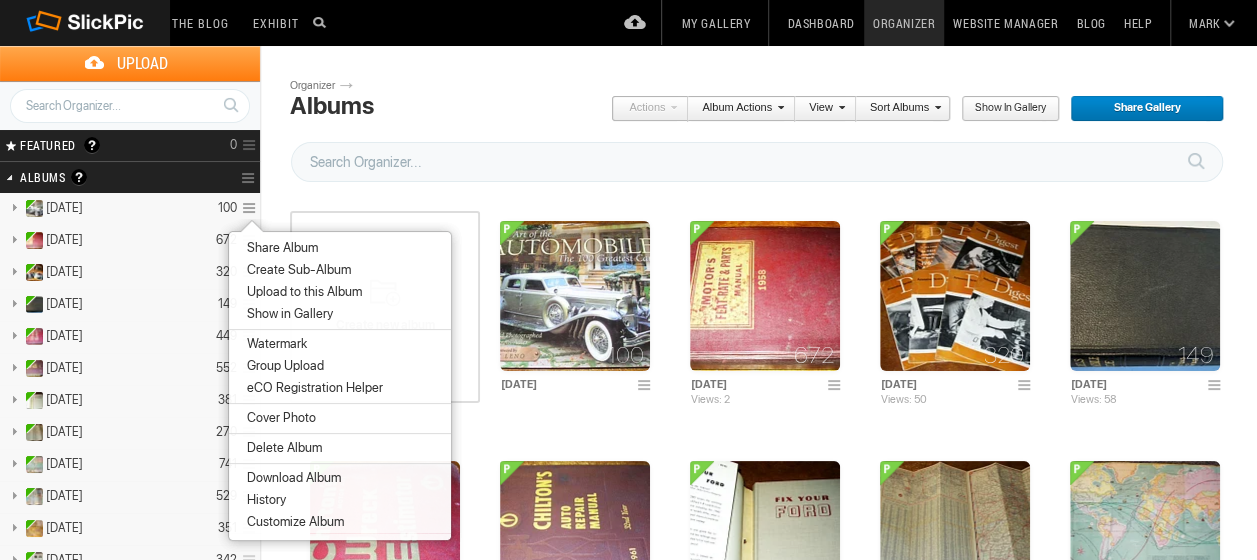 click on "Create Sub-Album" at bounding box center (296, 270) 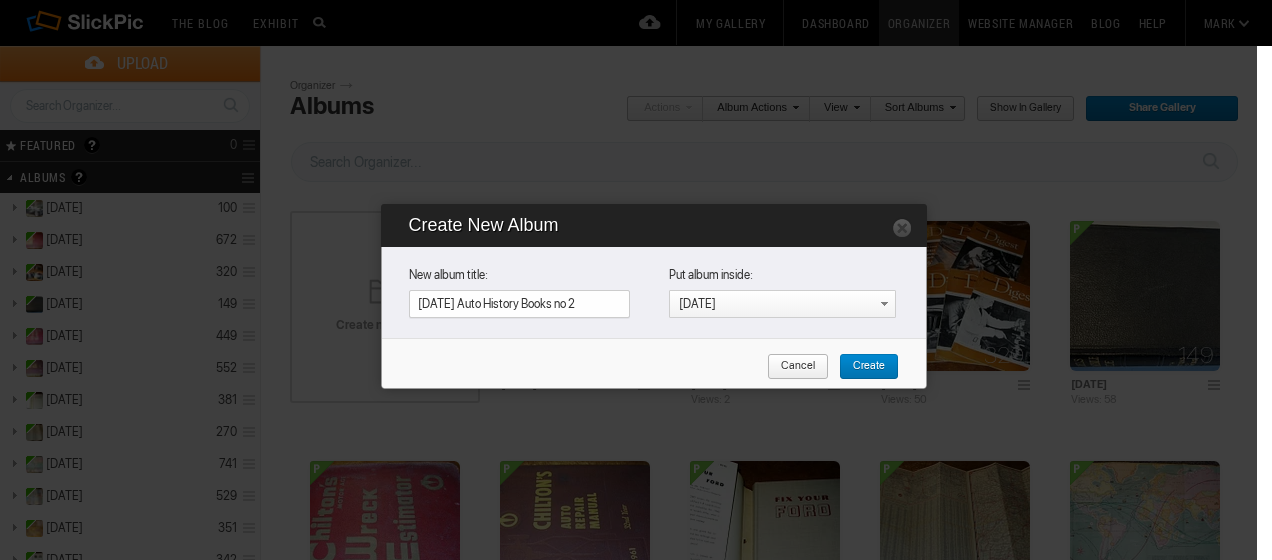 type on "[DATE] Auto History Books no 2" 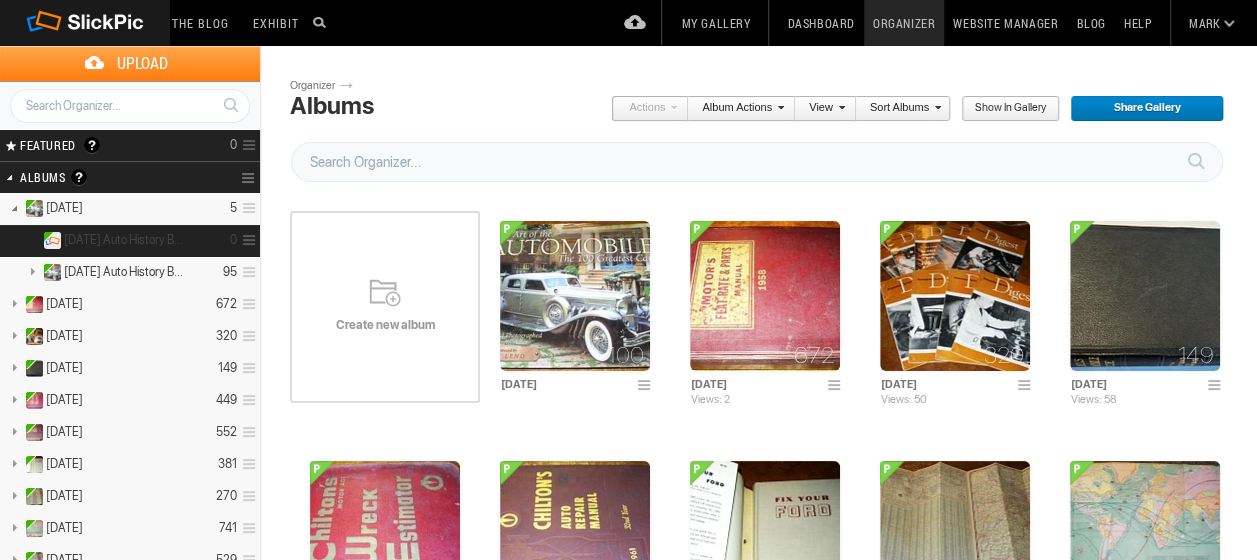 click on "[DATE] Auto History Books no 2" at bounding box center (125, 240) 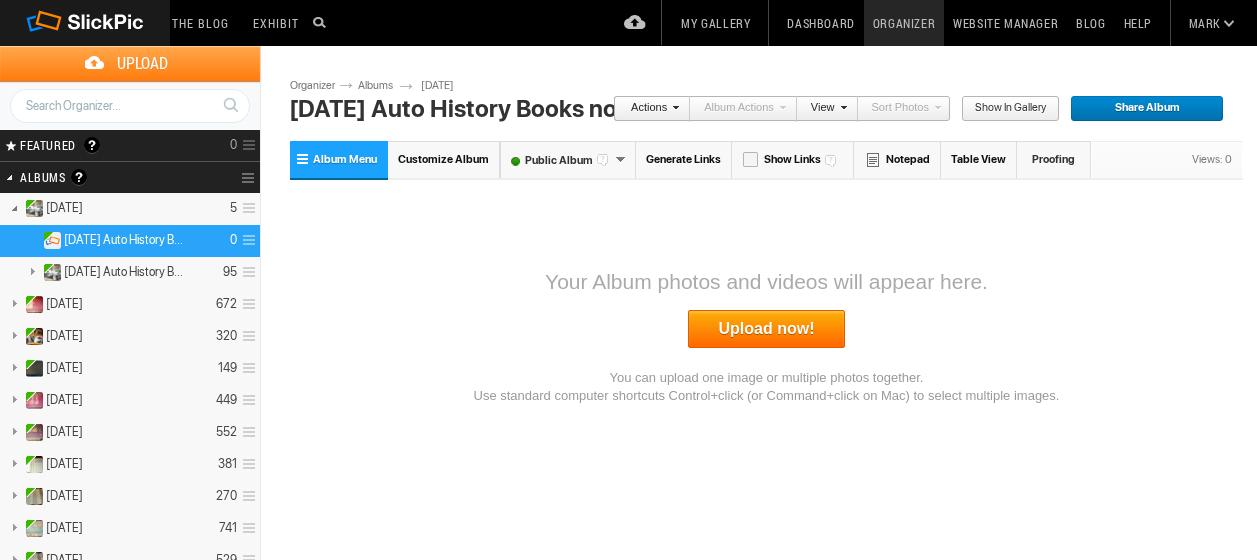 scroll, scrollTop: 0, scrollLeft: 0, axis: both 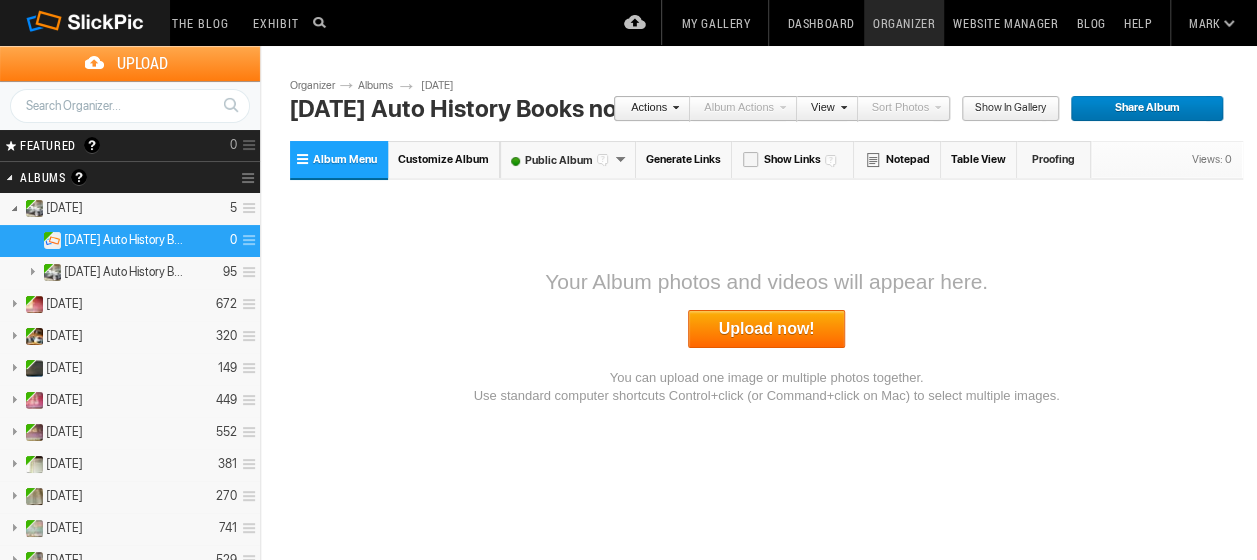 click on "Upload now!" at bounding box center [767, 329] 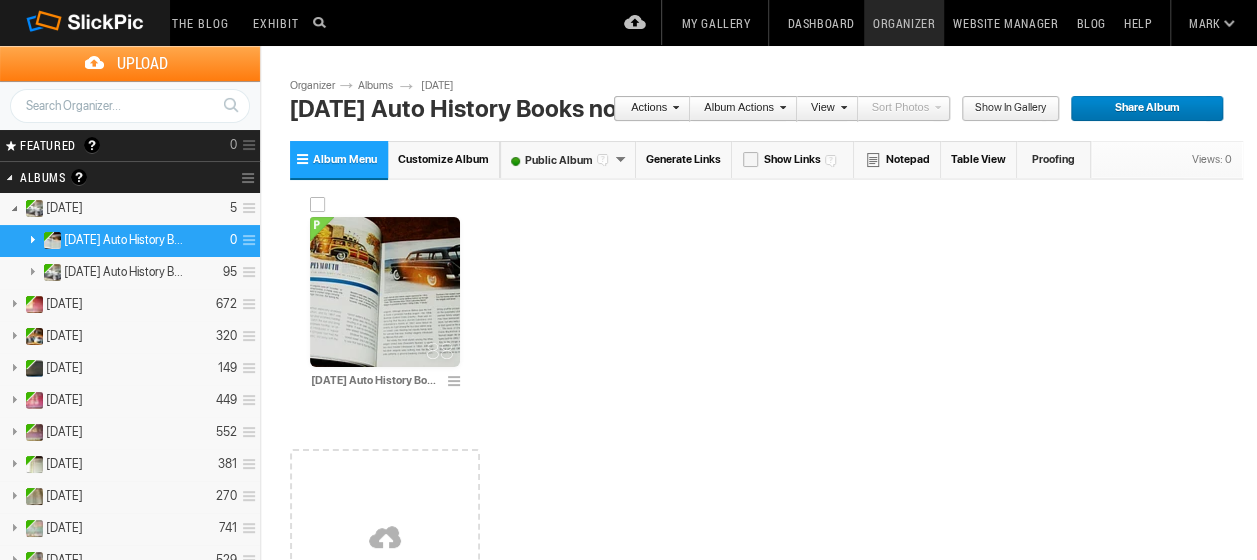 scroll, scrollTop: 100, scrollLeft: 0, axis: vertical 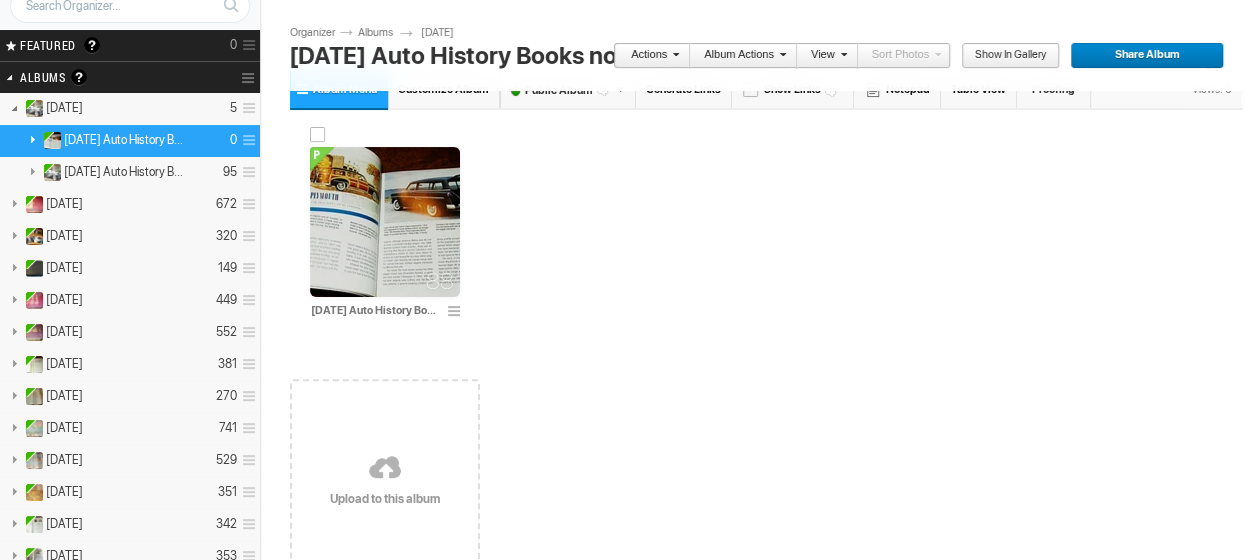 click on "88" at bounding box center (385, 222) 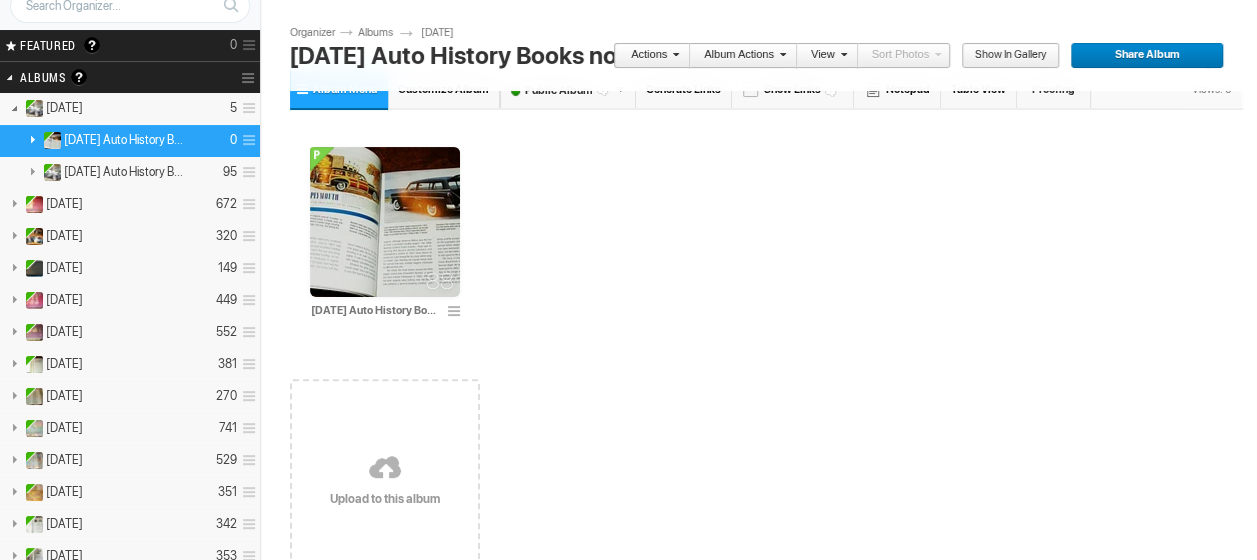 click on "[DATE] Auto History Books no 2" at bounding box center [125, 140] 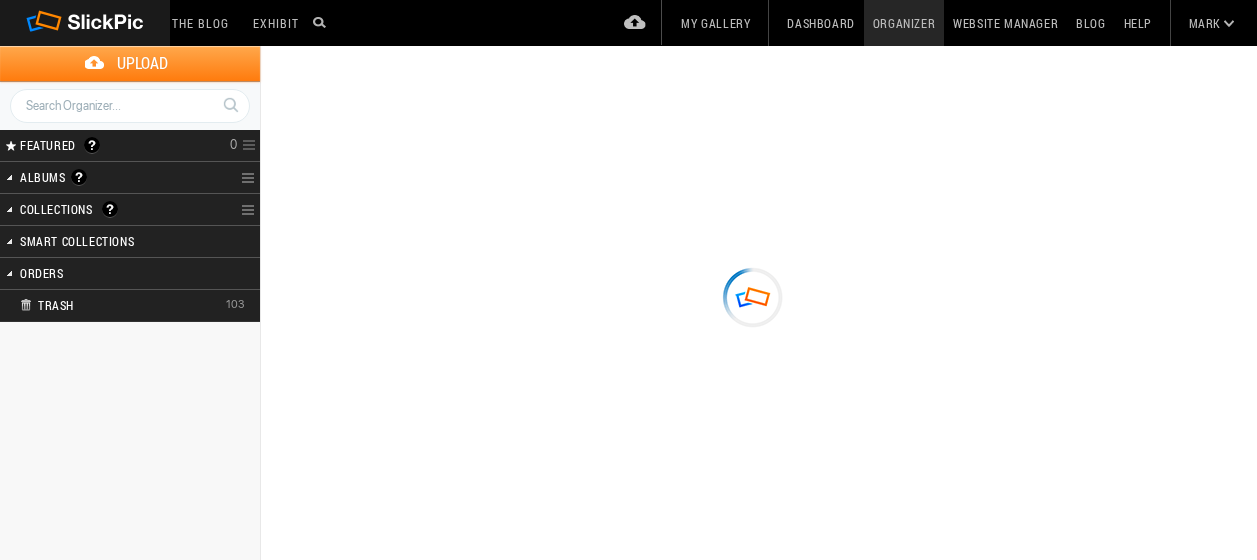 scroll, scrollTop: 0, scrollLeft: 0, axis: both 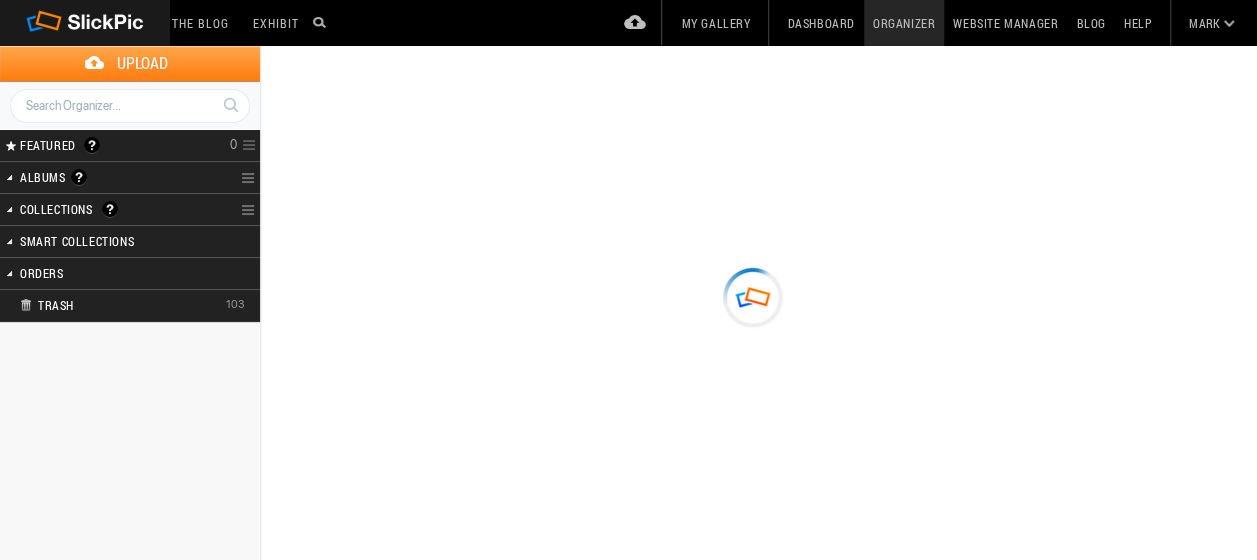 type on "[DATE] Auto History Books no 2" 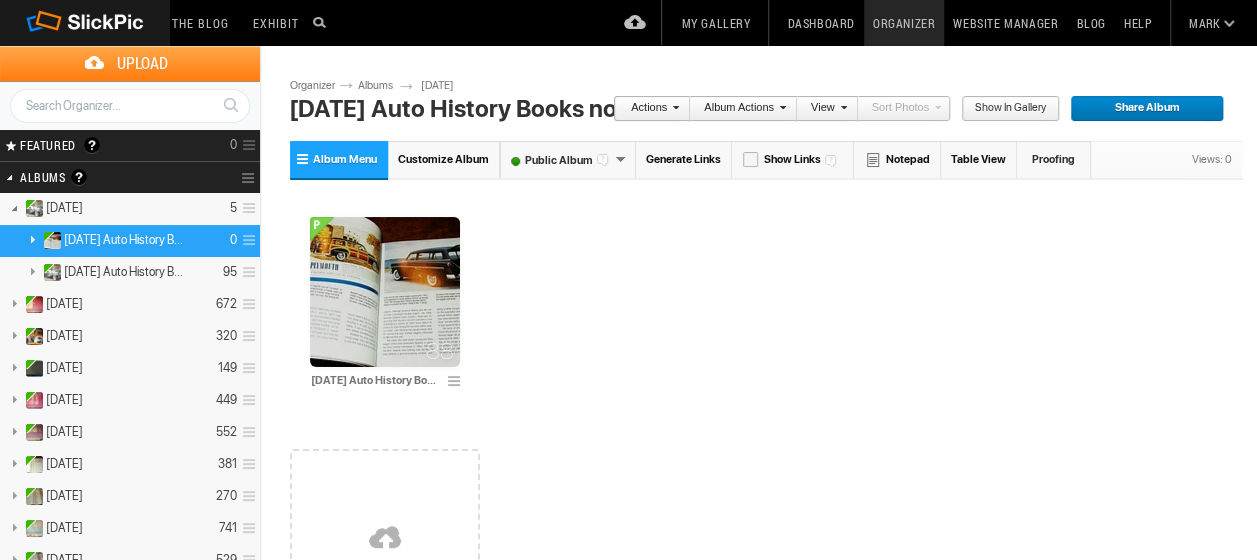 click on "July 11th Auto History Books no 2
0" at bounding box center (130, 241) 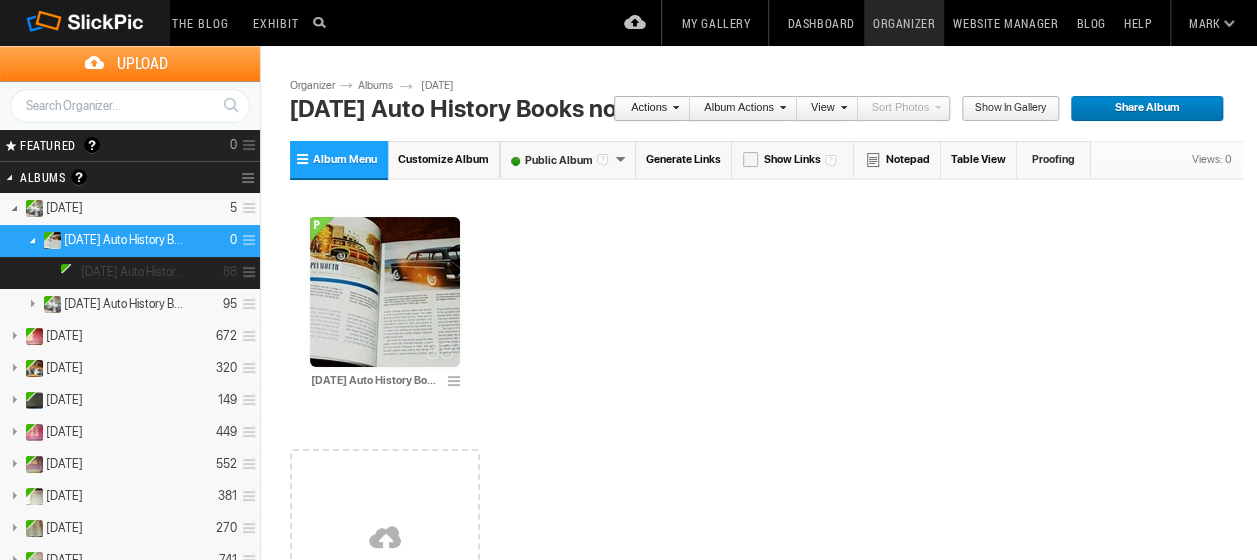 click on "[DATE] Auto History Books no 2" at bounding box center (133, 272) 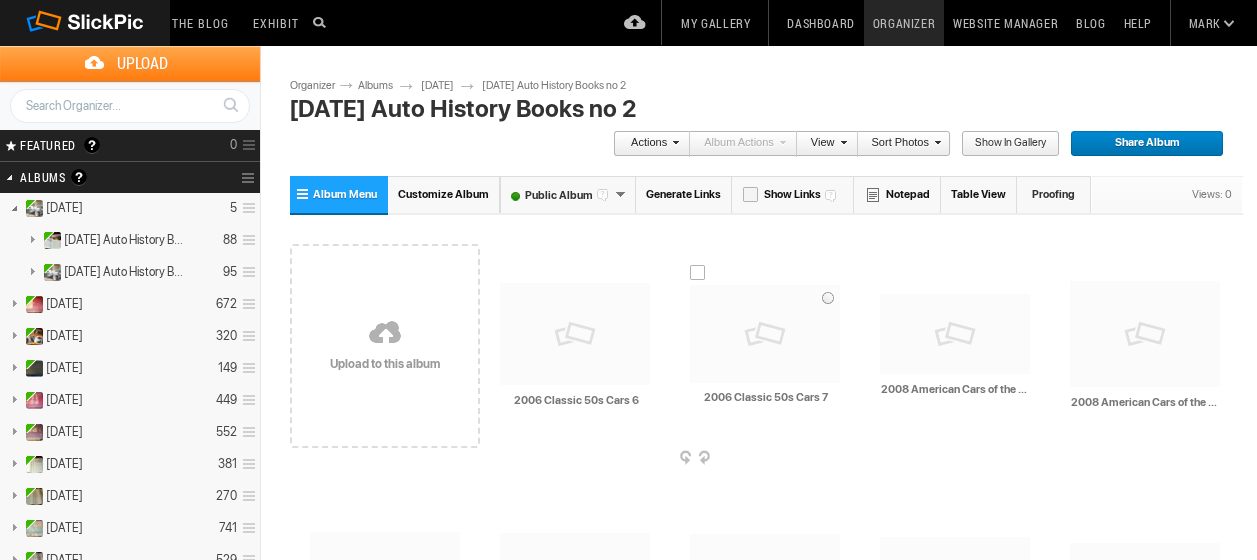 scroll, scrollTop: 0, scrollLeft: 0, axis: both 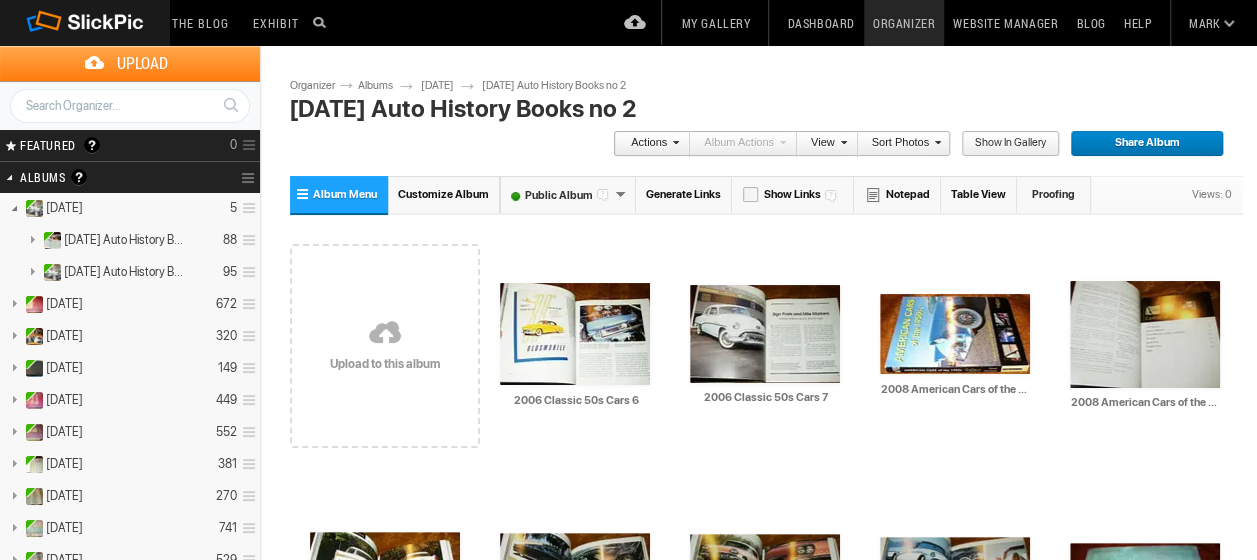 click at bounding box center (673, 142) 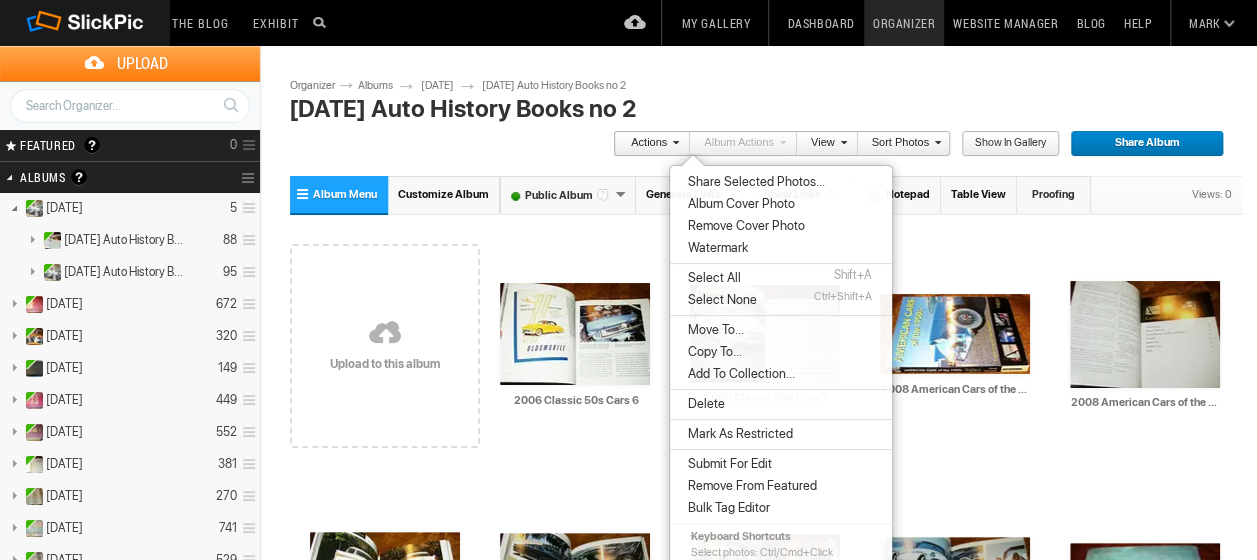 click on "Select All" at bounding box center (711, 278) 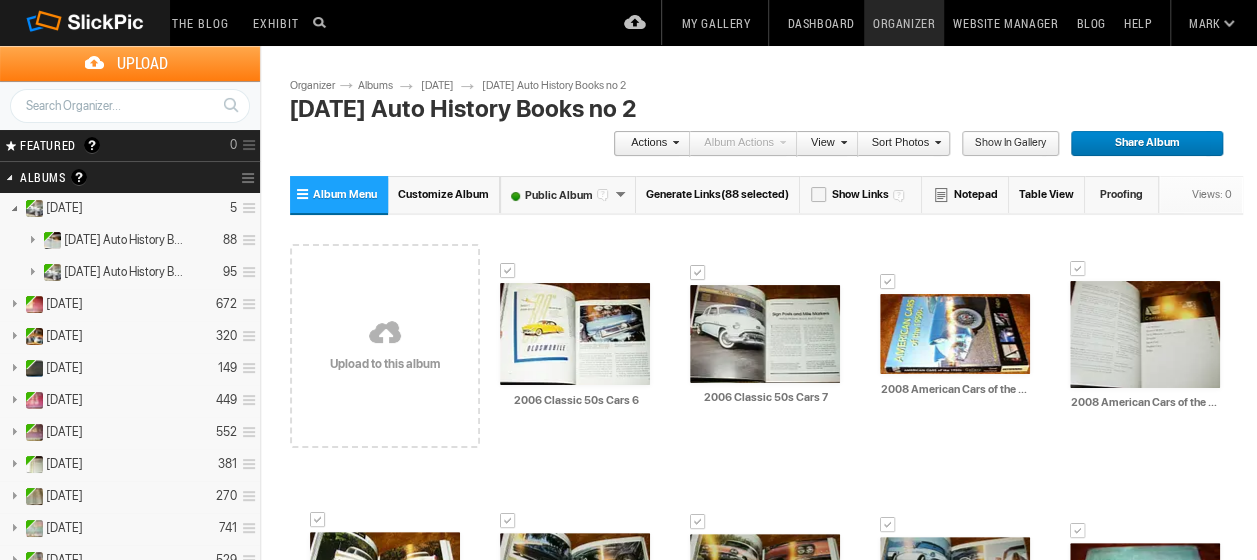 click at bounding box center (673, 142) 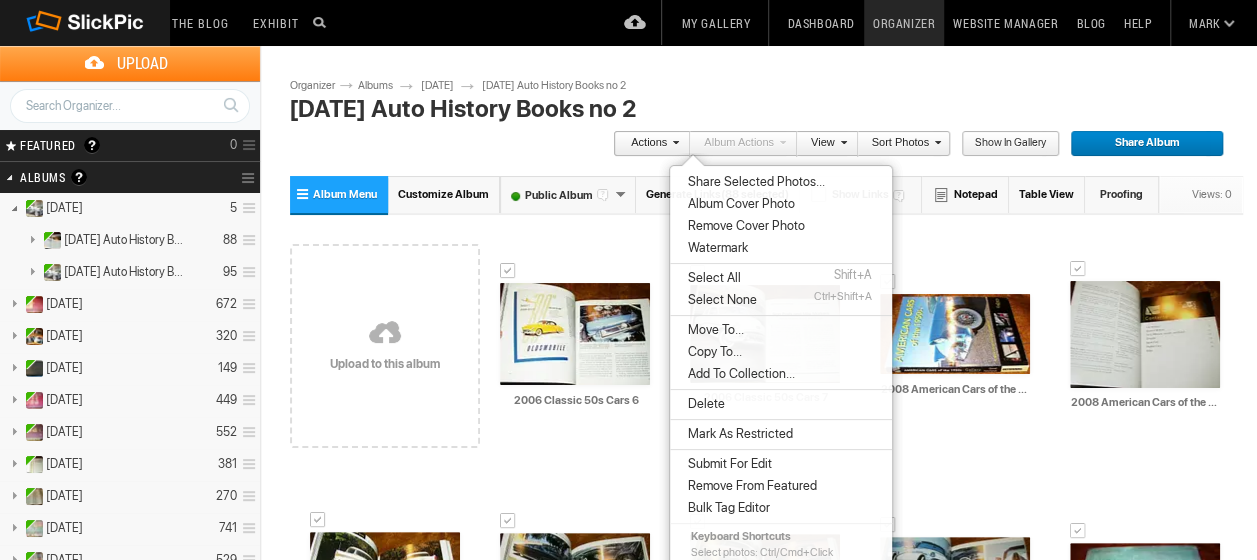 click on "Share Selected Photos..." at bounding box center (753, 182) 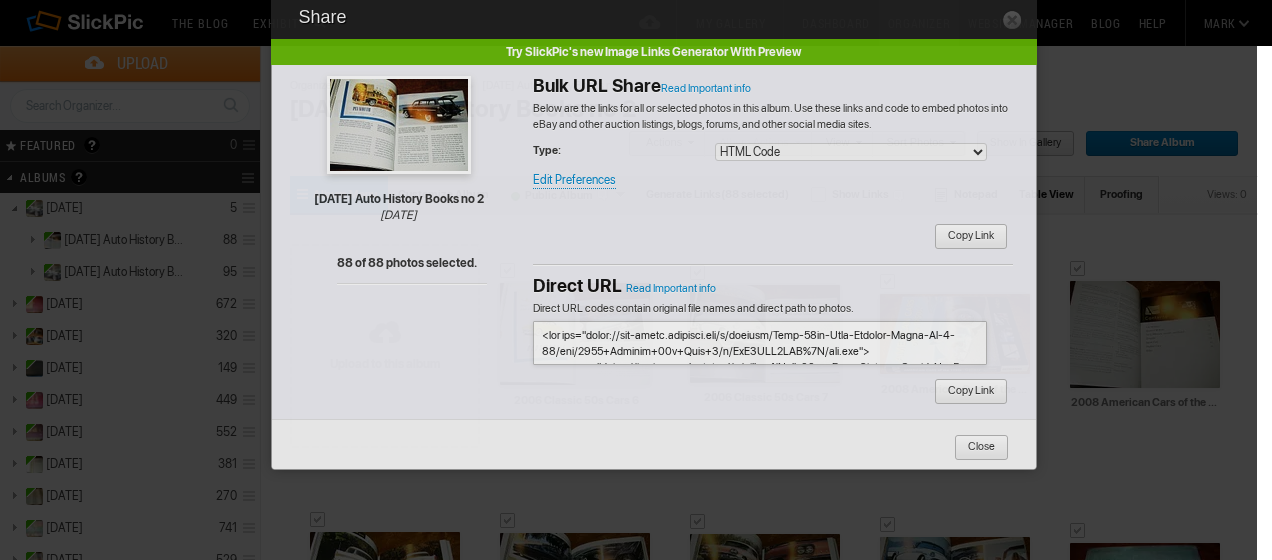 type on "<!-- SlickPic.com image hosting. HTML Bulk Share code Starts Here -->
<div style="text-align: left"><img src='https://bulk-share.slickpic.com/album/share/EjO-Q0MOizOITD/22710694.0/700/p/2006_Classic_50s_Cars_6.jpg' border='0' style='padding: 0 5px 5px 0' alt='2006 Classic 50s Cars 6' title='2006 Classic 50s Cars 6'/><br><br><img src='https://bulk-share.slickpic.com/album/share/EjO-Q0MOizOITD/22710696.0/700/p/2006_Classic_50s_Cars_7.jpg' border='0' style='padding: 0 5px 5px 0' alt='2006 Classic 50s Cars 7' title='2006 Classic 50s Cars 7'/><br><br><img src='https://bulk-share.slickpic.com/album/share/EjO-Q0MOizOITD/22710693.0/700/p/2008_American_Cars_of_the_50s_1.jpg' border='0' style='padding: 0 5px 5px 0' alt='2008 American Cars of the 50s 1' title='2008 American Cars of the 50s 1'/><br><br><img src='https://bulk-share.slickpic.com/album/share/EjO-Q0MOizOITD/22710695.0/700/p/2008_American_Cars_of_the_50s_2.jpg' border='0' style='padding: 0 5px 5px 0' alt='2008 American Cars of the 50s 2' title='2008 Americ..." 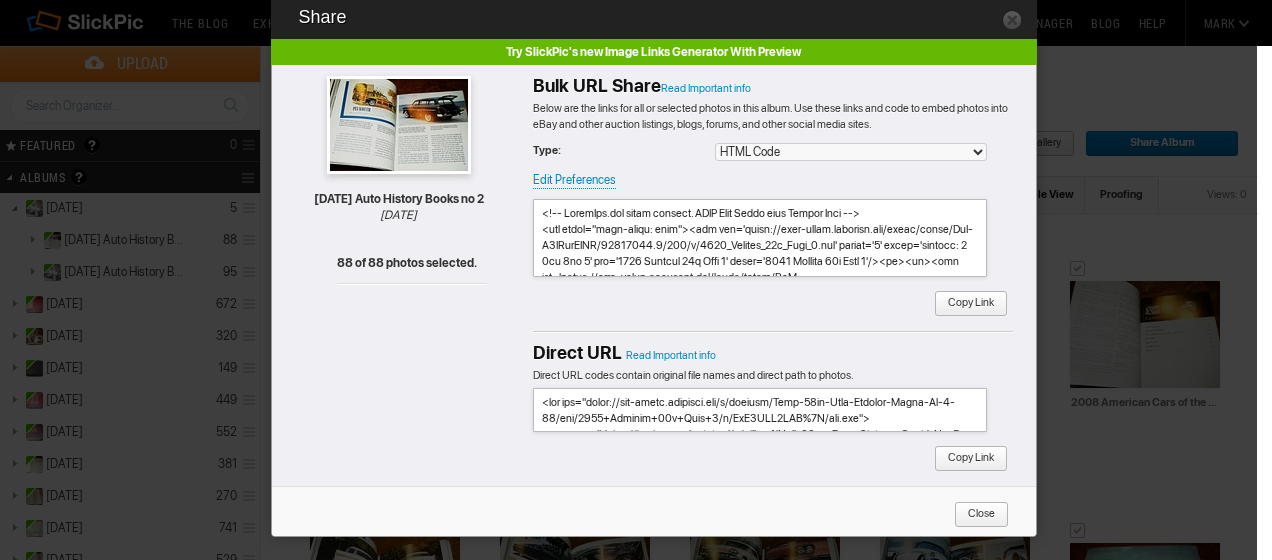 click at bounding box center (760, 238) 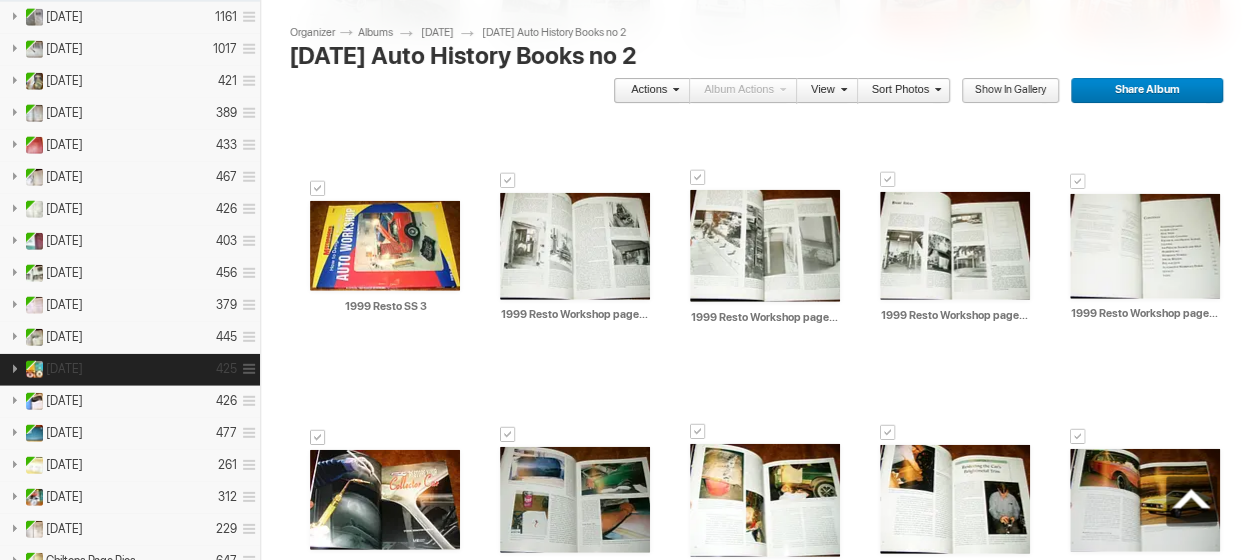 scroll, scrollTop: 2800, scrollLeft: 0, axis: vertical 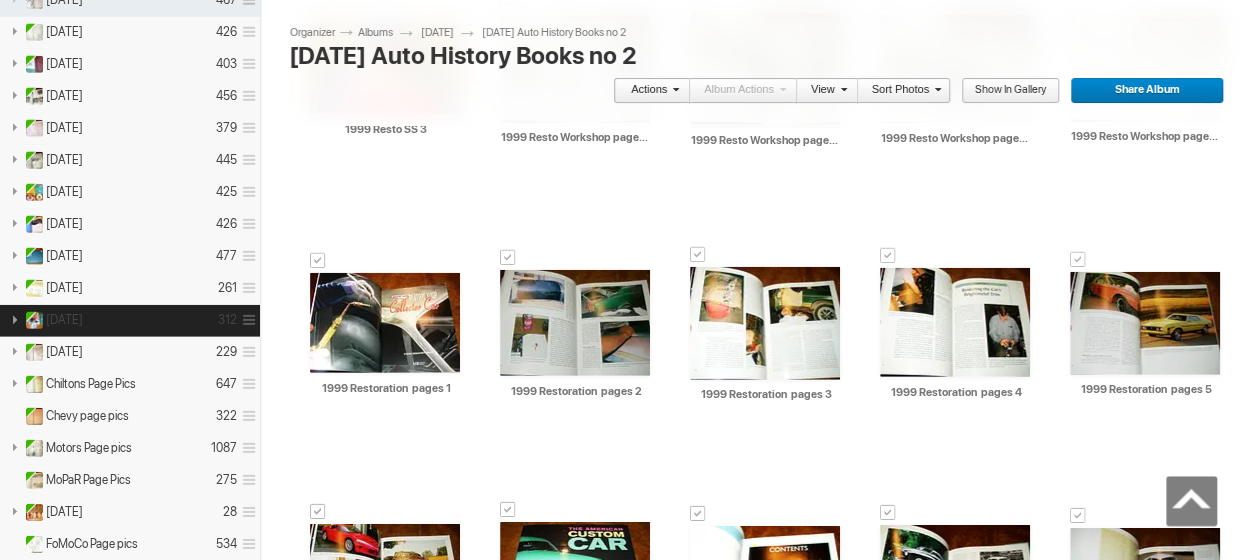 click on "[DATE]" at bounding box center [64, 320] 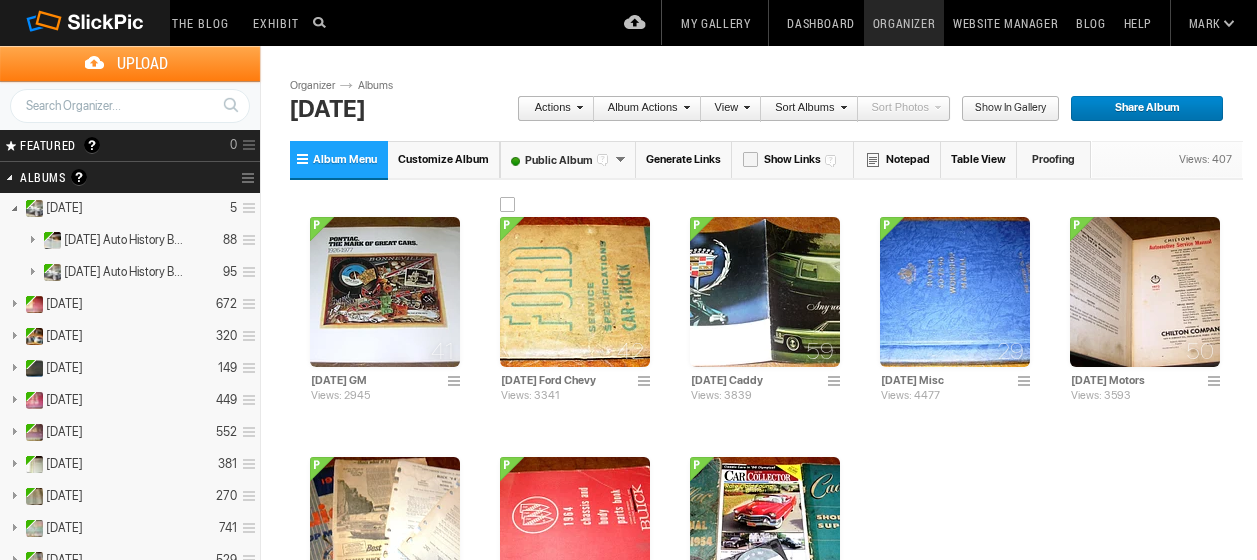 scroll, scrollTop: 0, scrollLeft: 0, axis: both 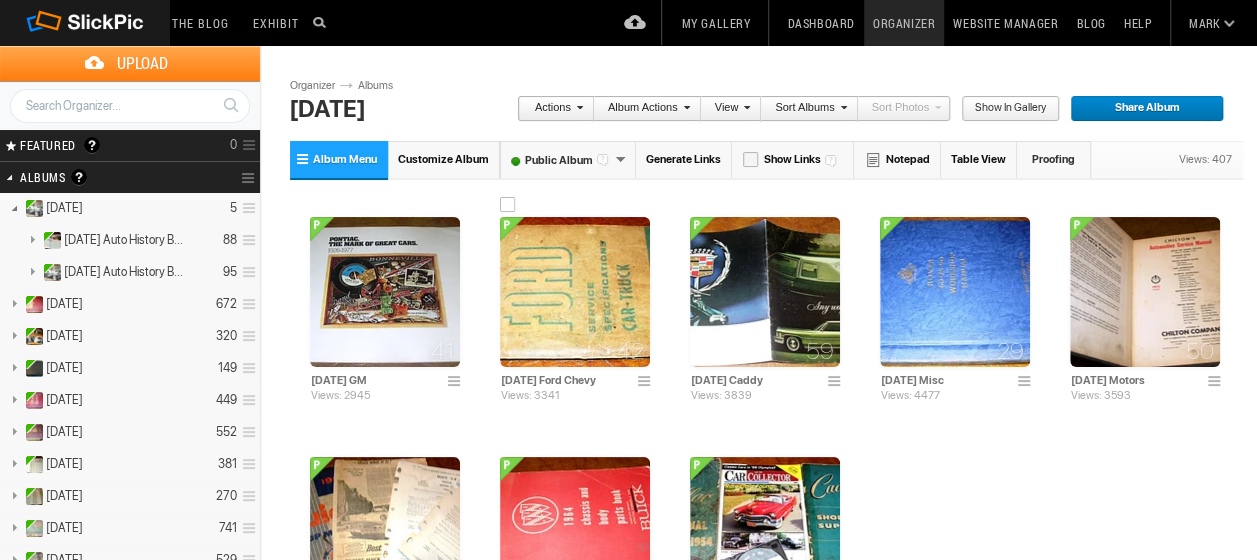 click at bounding box center [575, 292] 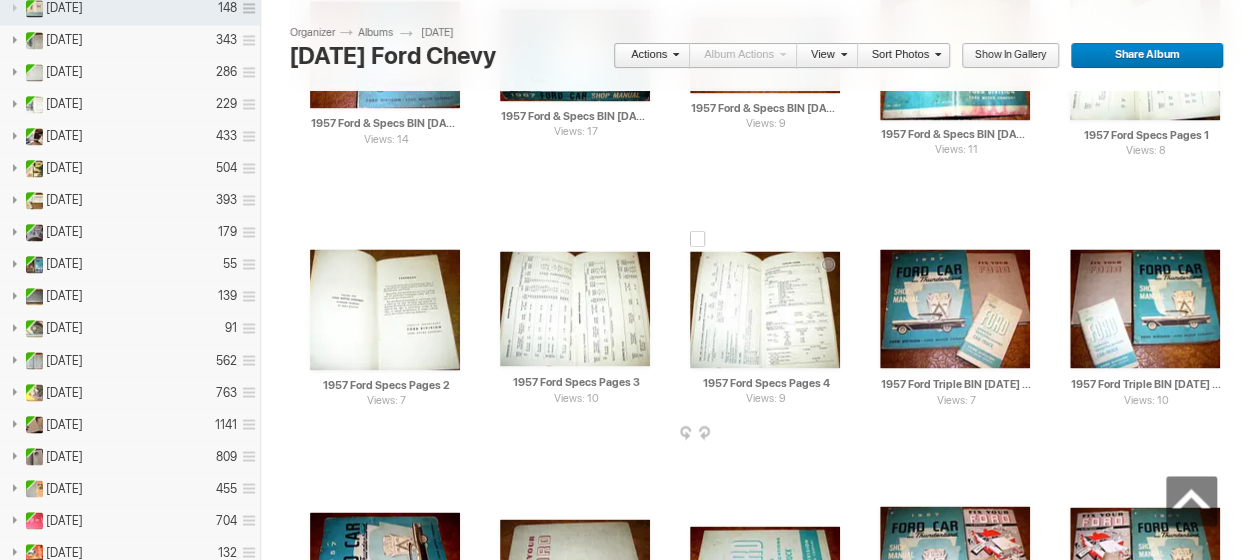scroll, scrollTop: 1400, scrollLeft: 0, axis: vertical 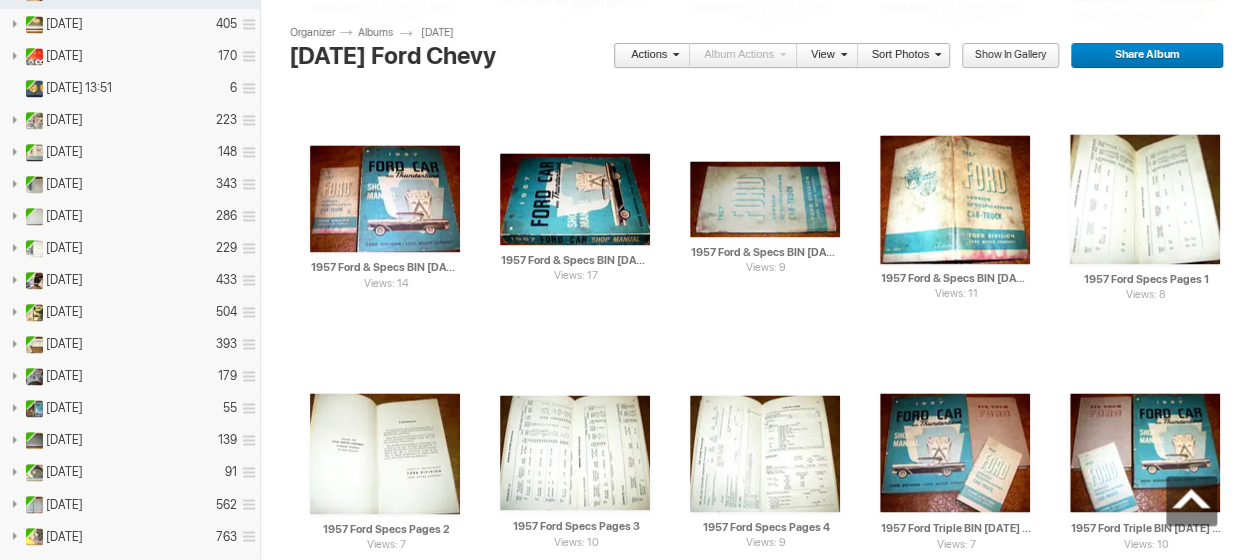 click at bounding box center (673, 54) 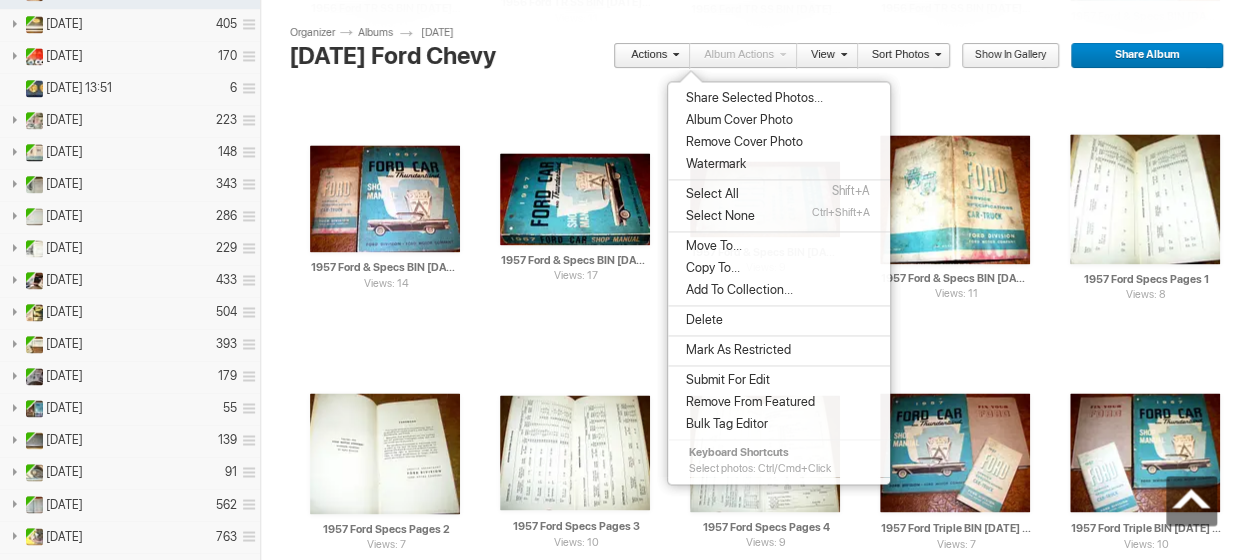 click on "Select All" at bounding box center (709, 194) 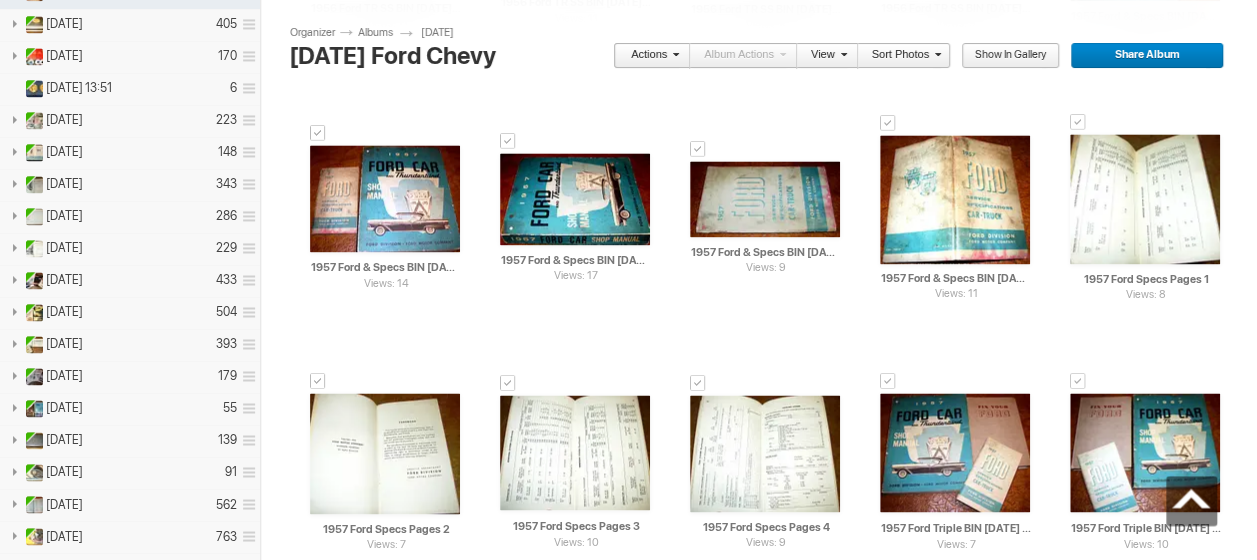 click at bounding box center [673, 54] 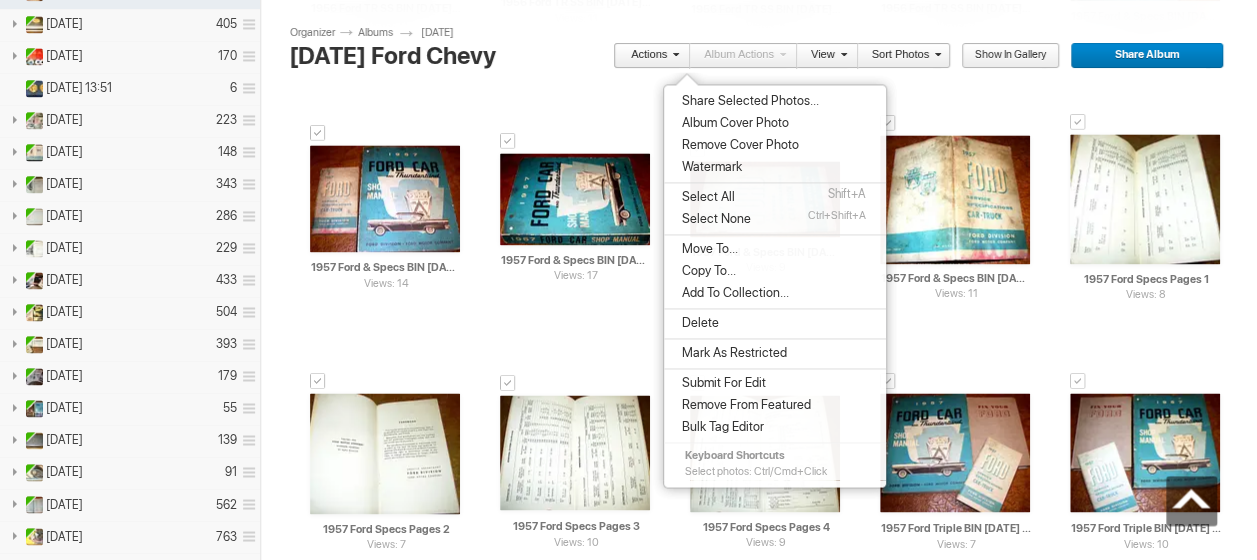 click on "Delete" at bounding box center (697, 323) 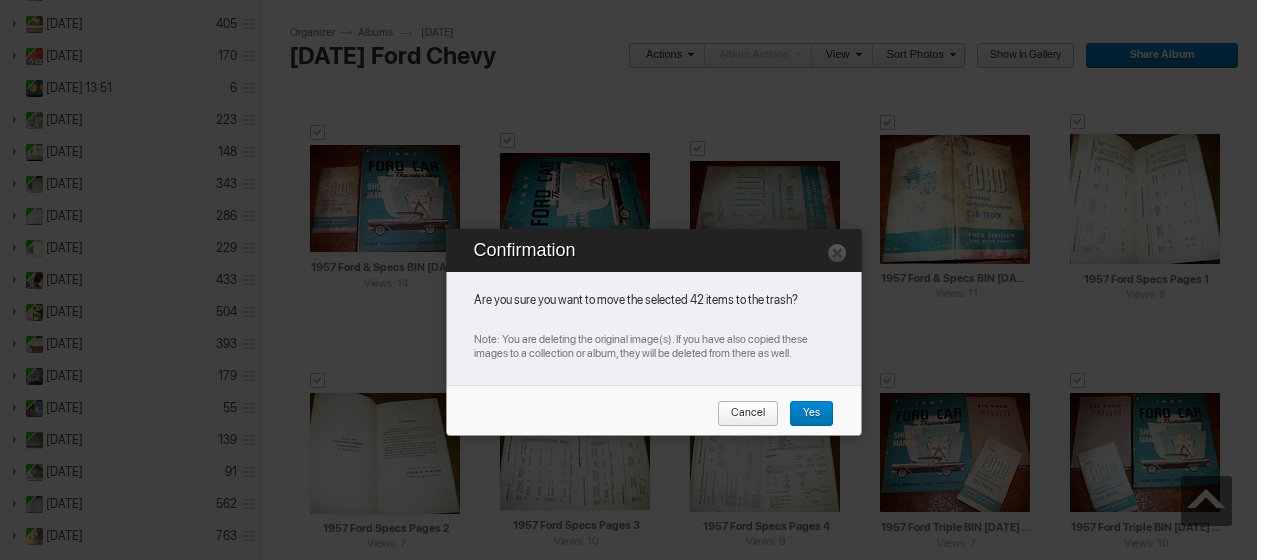 click on "Yes" at bounding box center [804, 414] 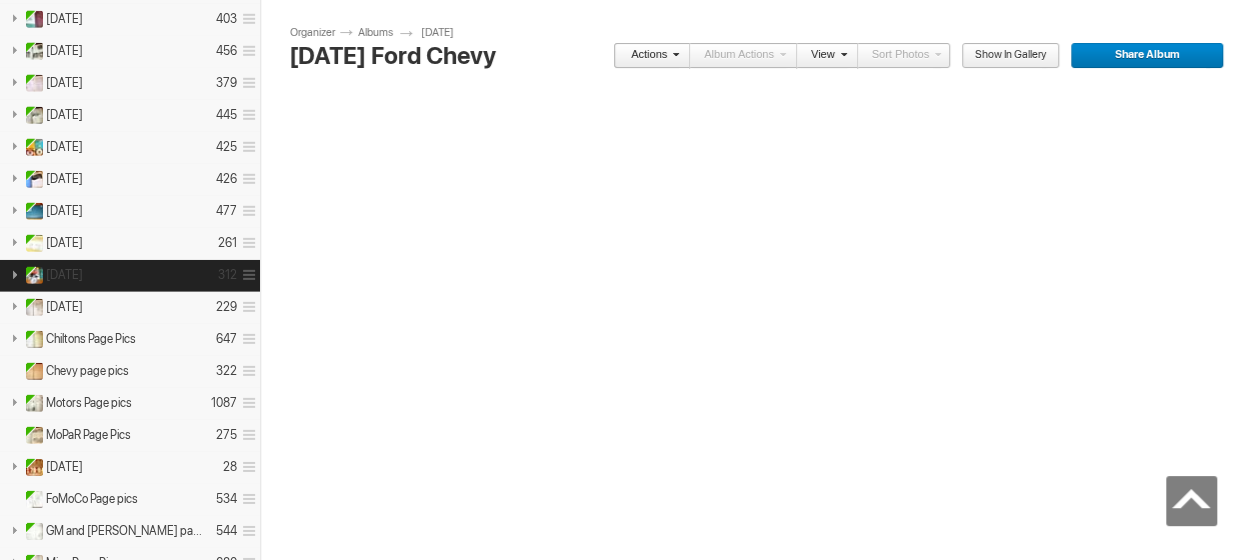 scroll, scrollTop: 2800, scrollLeft: 0, axis: vertical 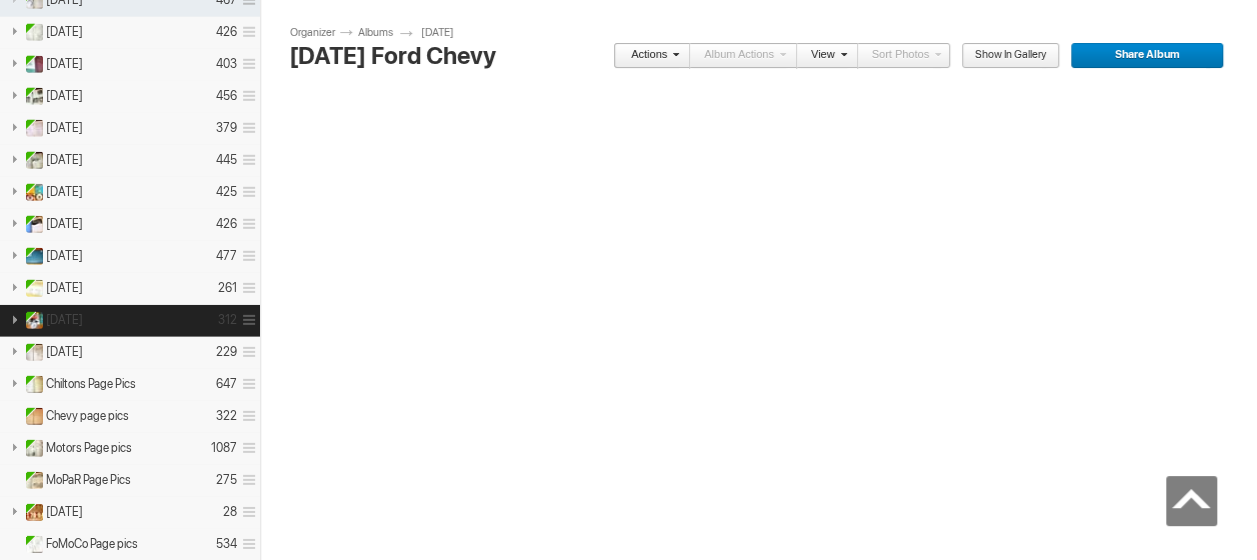 click at bounding box center [14, 319] 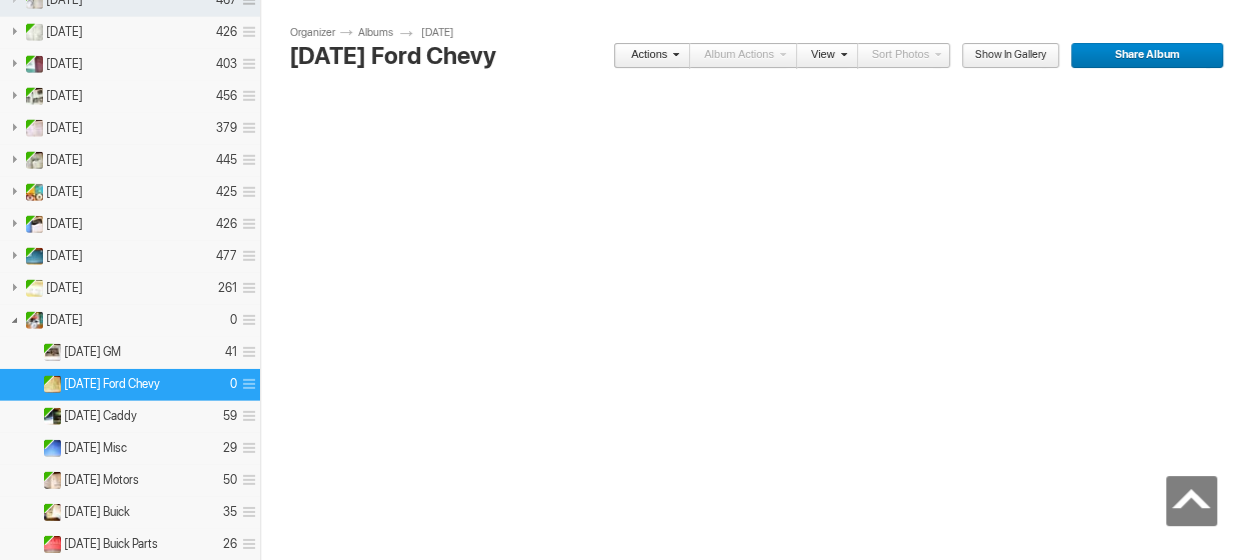 click at bounding box center (246, 384) 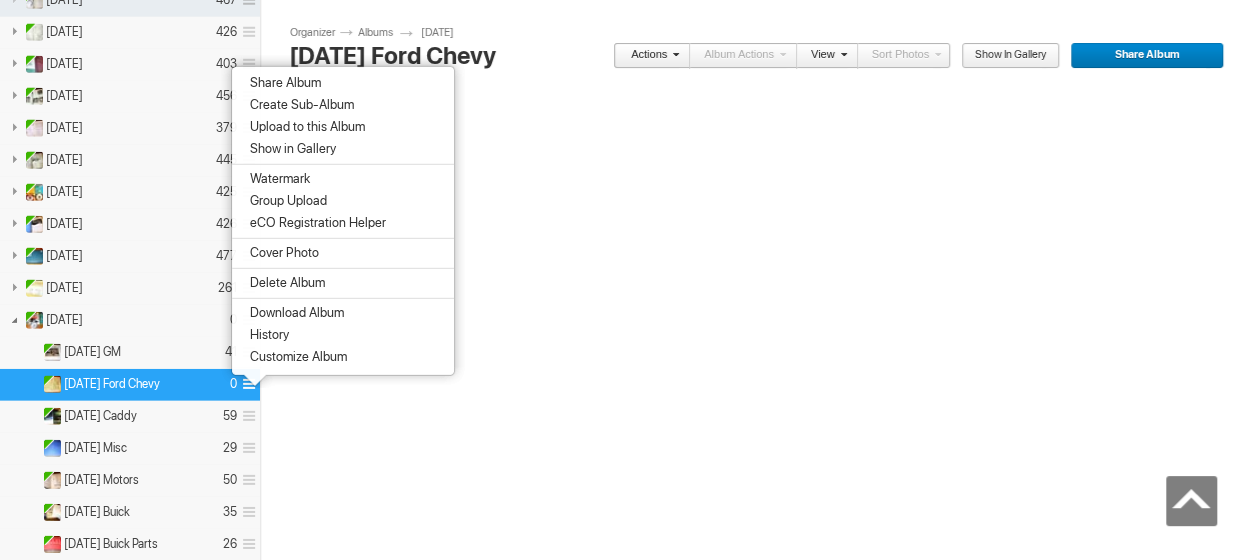 click on "Delete Album" at bounding box center (284, 283) 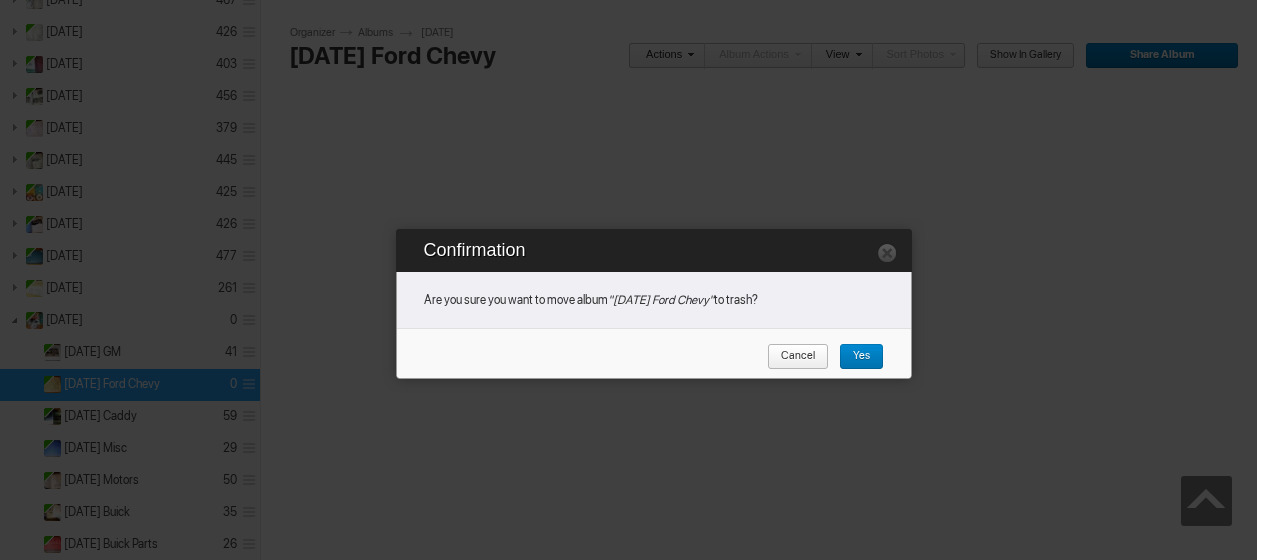 click on "Yes" at bounding box center [854, 357] 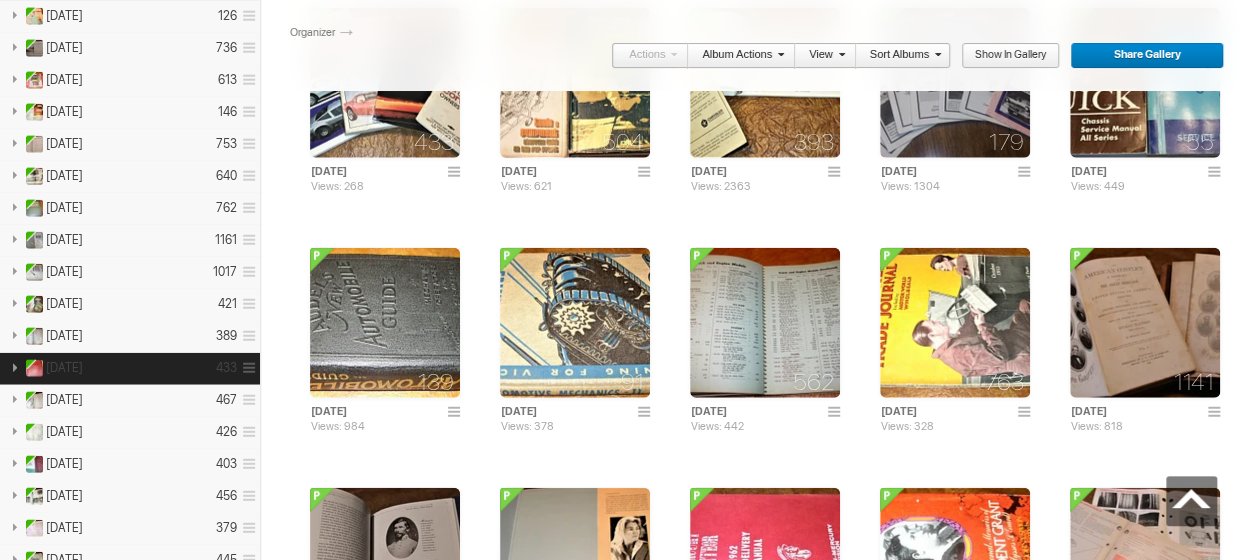 scroll, scrollTop: 2700, scrollLeft: 0, axis: vertical 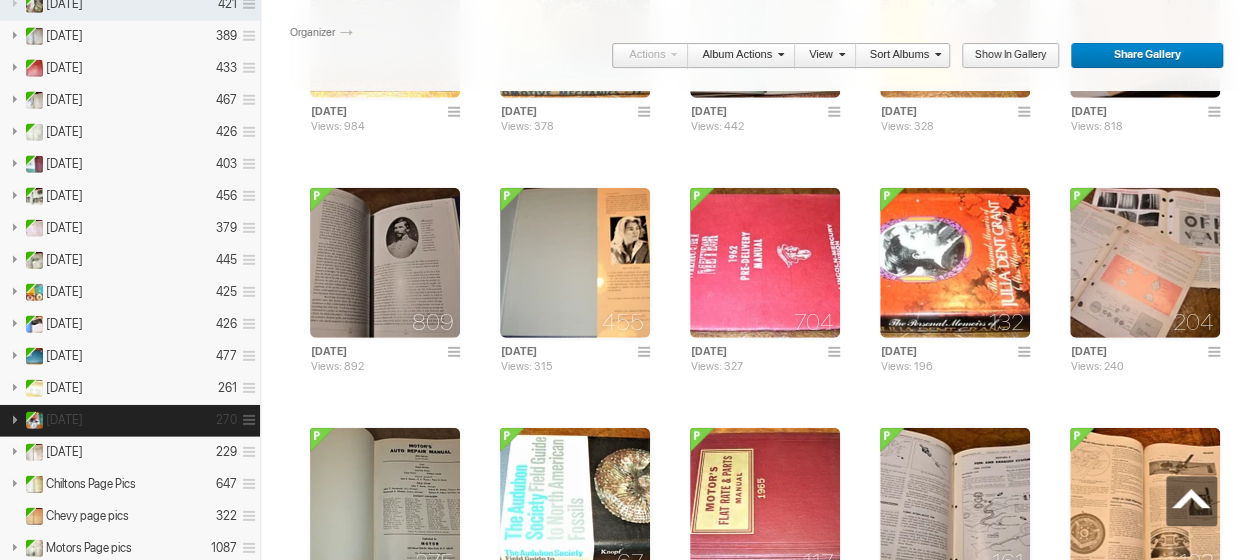click at bounding box center [14, 419] 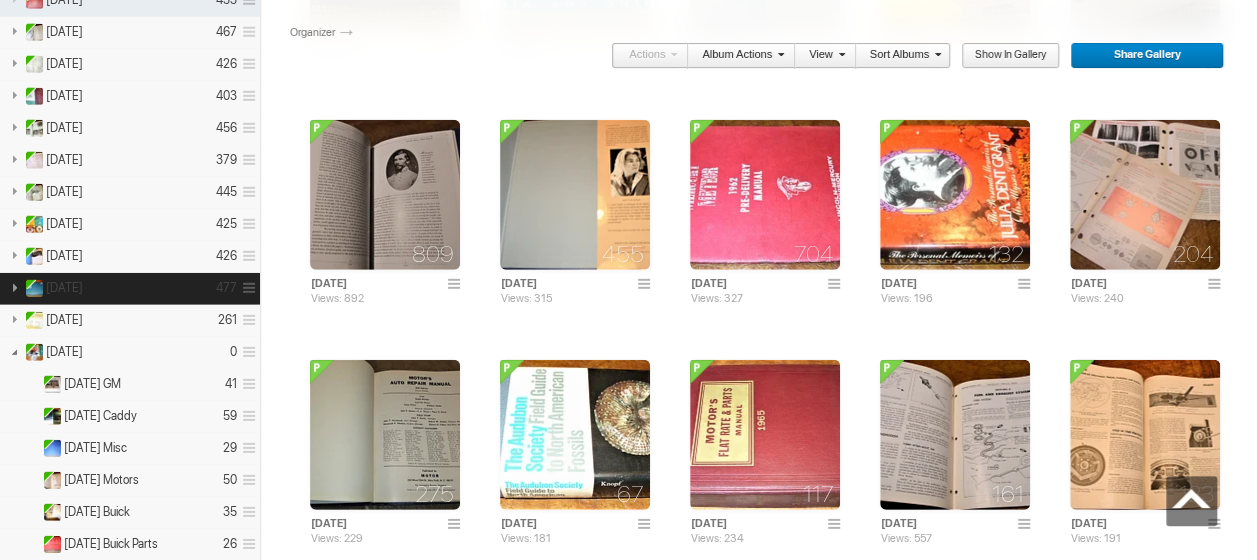 scroll, scrollTop: 2800, scrollLeft: 0, axis: vertical 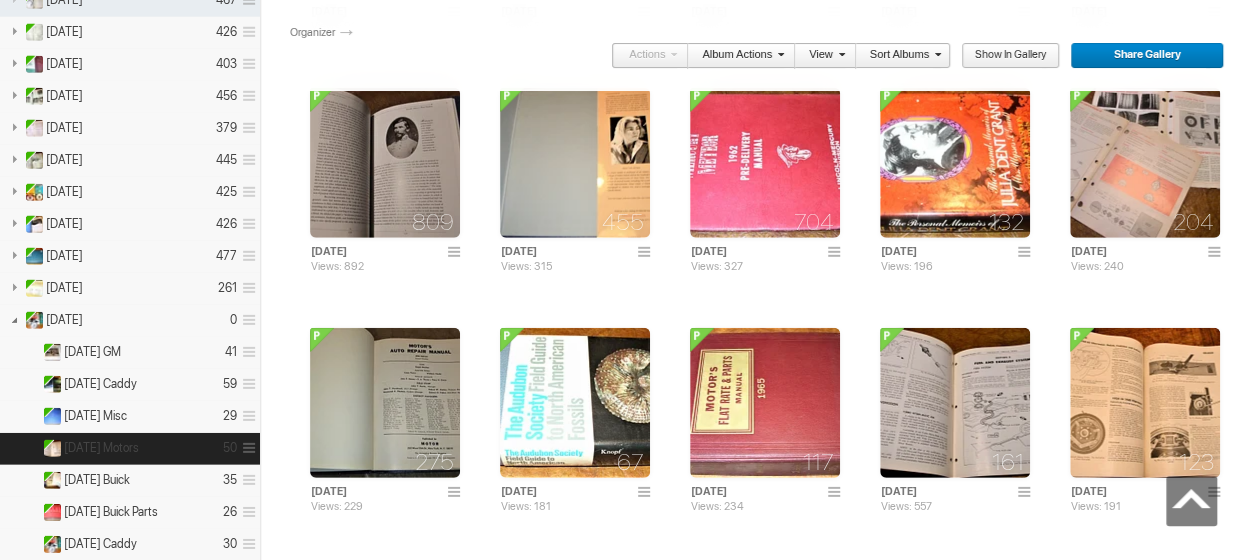 click on "[DATE] Motors" at bounding box center [101, 448] 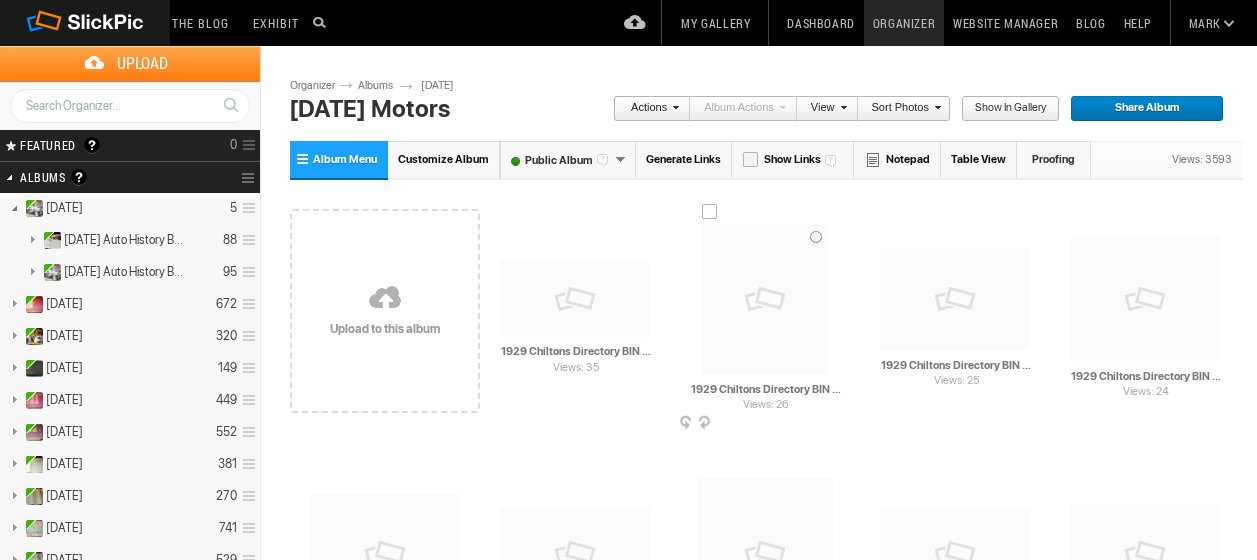 scroll, scrollTop: 0, scrollLeft: 0, axis: both 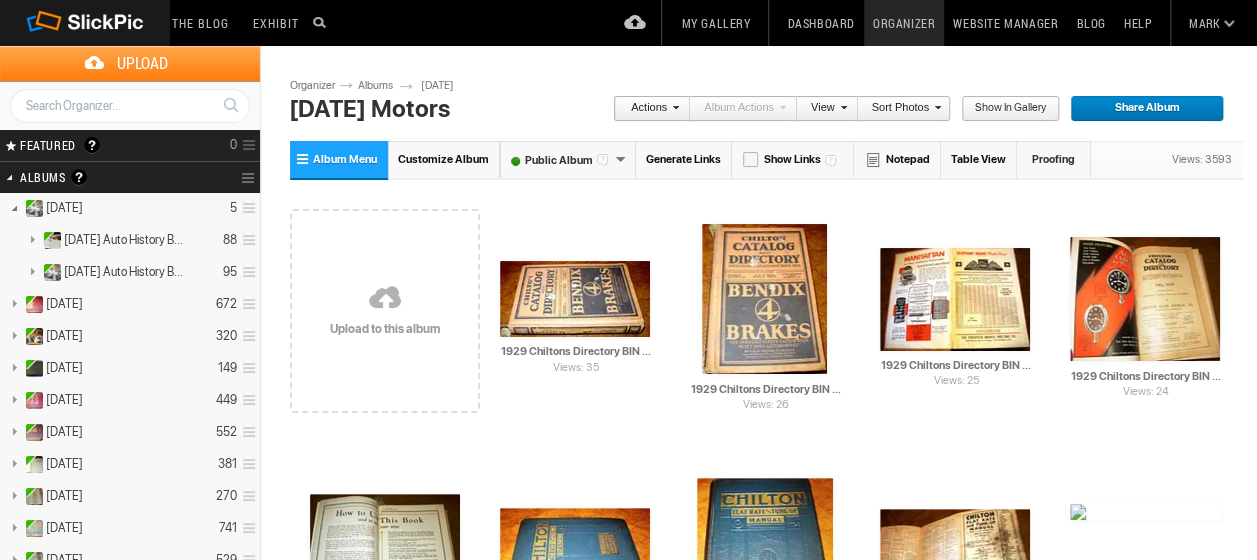 click at bounding box center (673, 107) 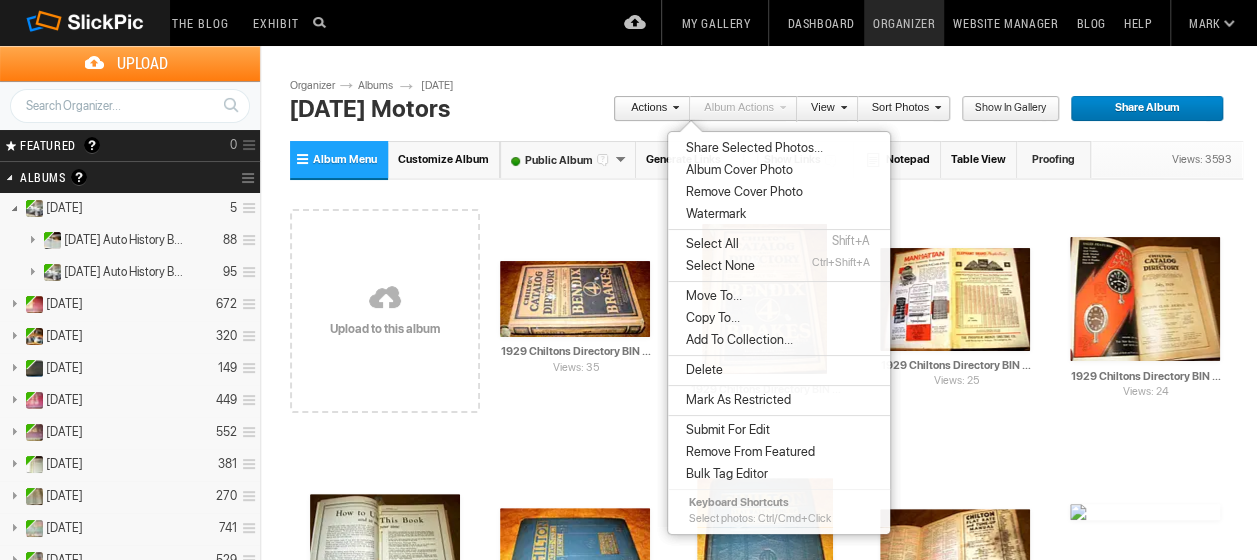 click on "Select All" at bounding box center (709, 244) 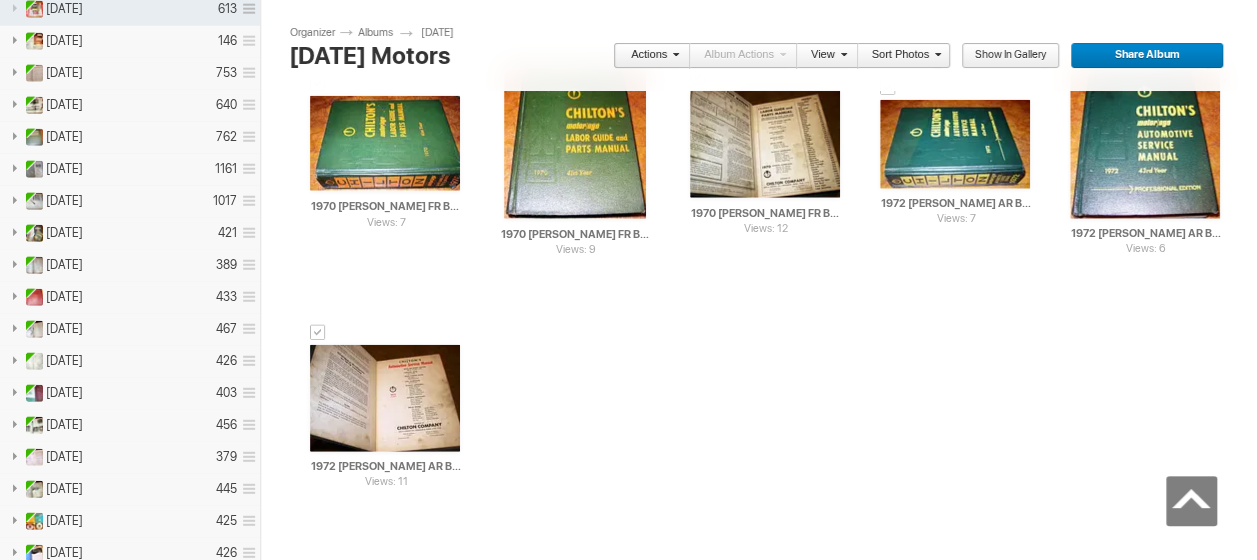 scroll, scrollTop: 2500, scrollLeft: 0, axis: vertical 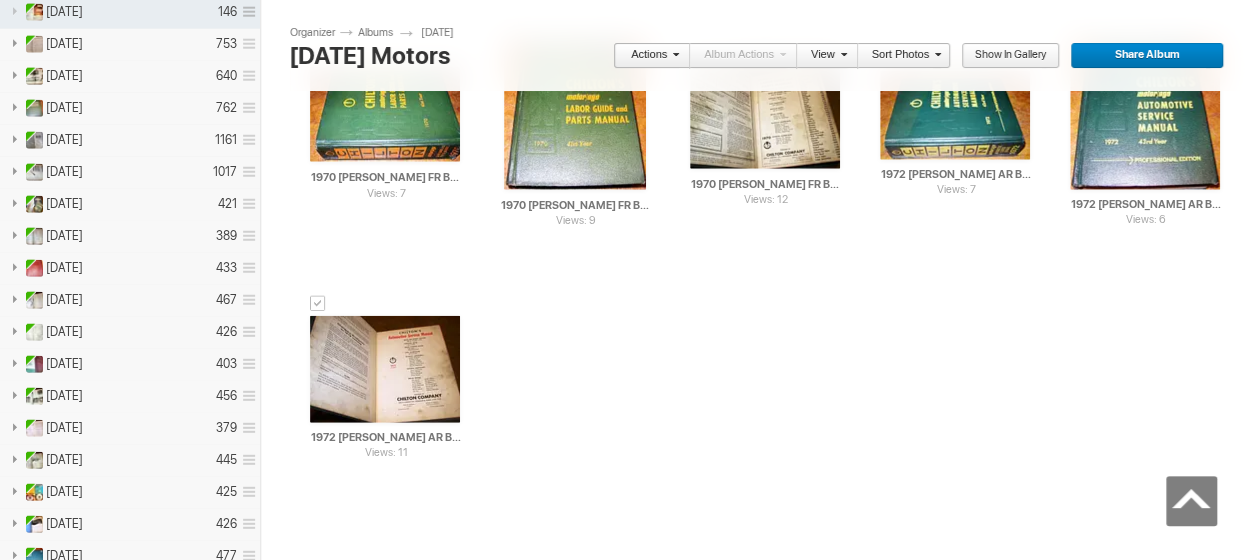click at bounding box center (673, 54) 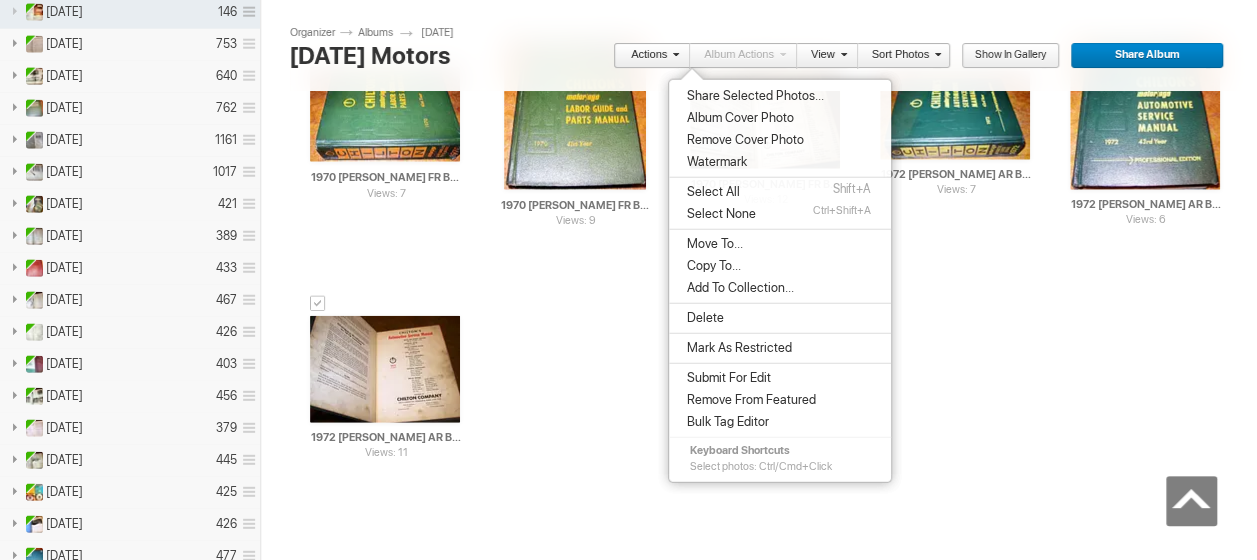 click on "Delete" at bounding box center (702, 318) 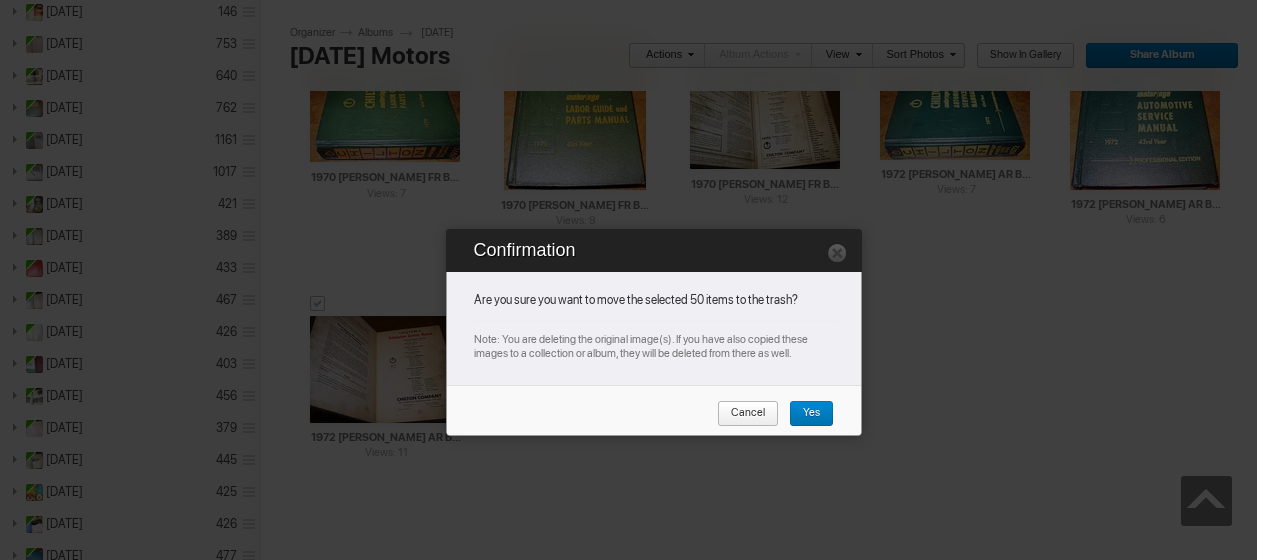 click on "Yes" at bounding box center [804, 414] 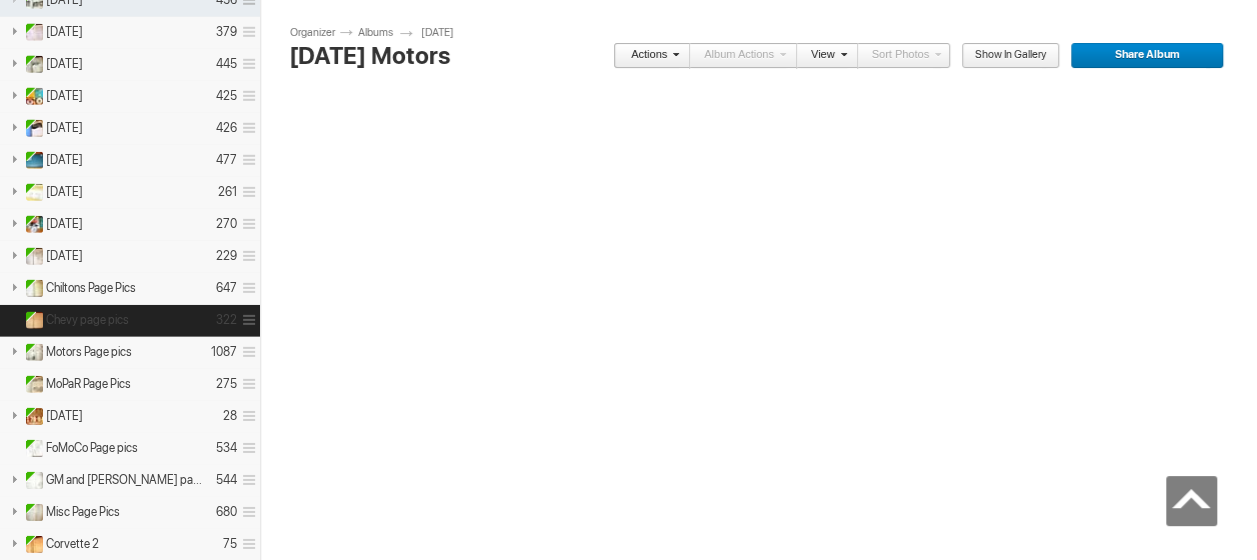 scroll, scrollTop: 2800, scrollLeft: 0, axis: vertical 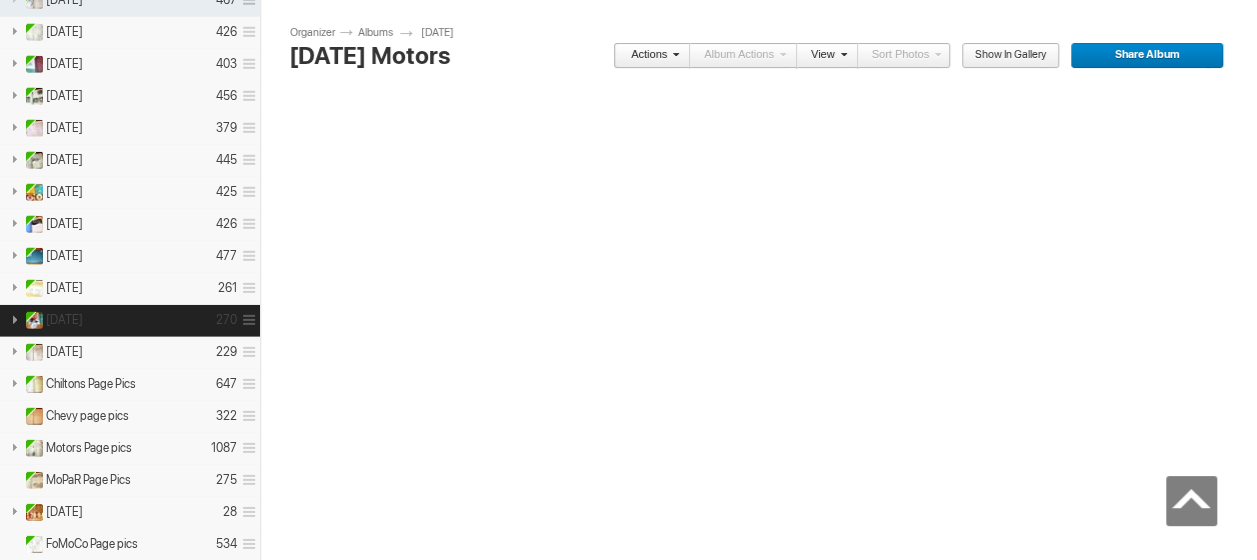 click at bounding box center [14, 319] 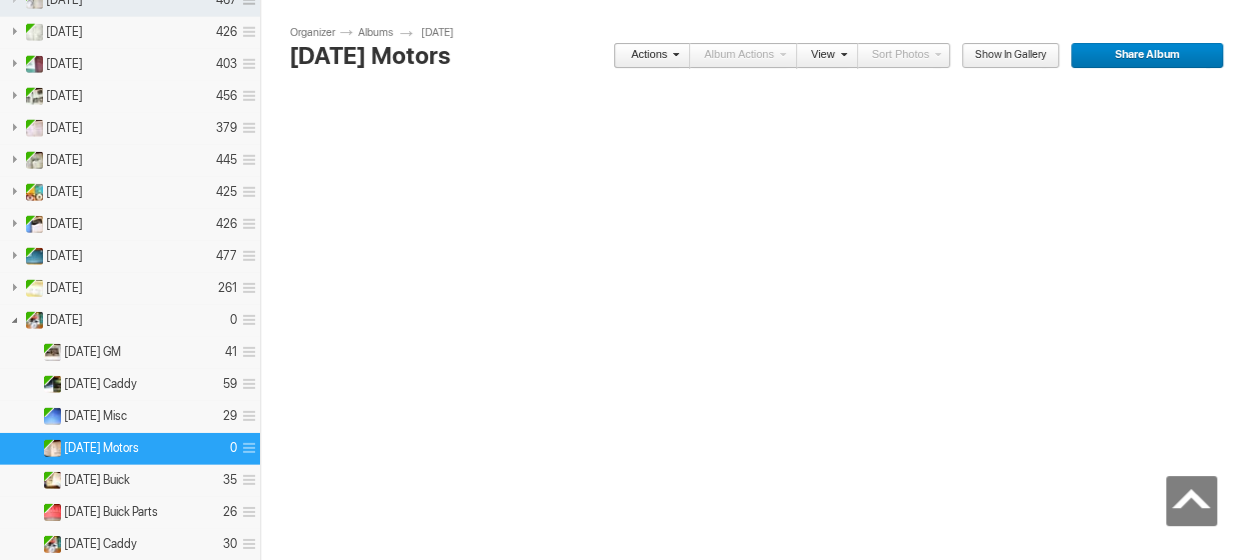 click at bounding box center (246, 448) 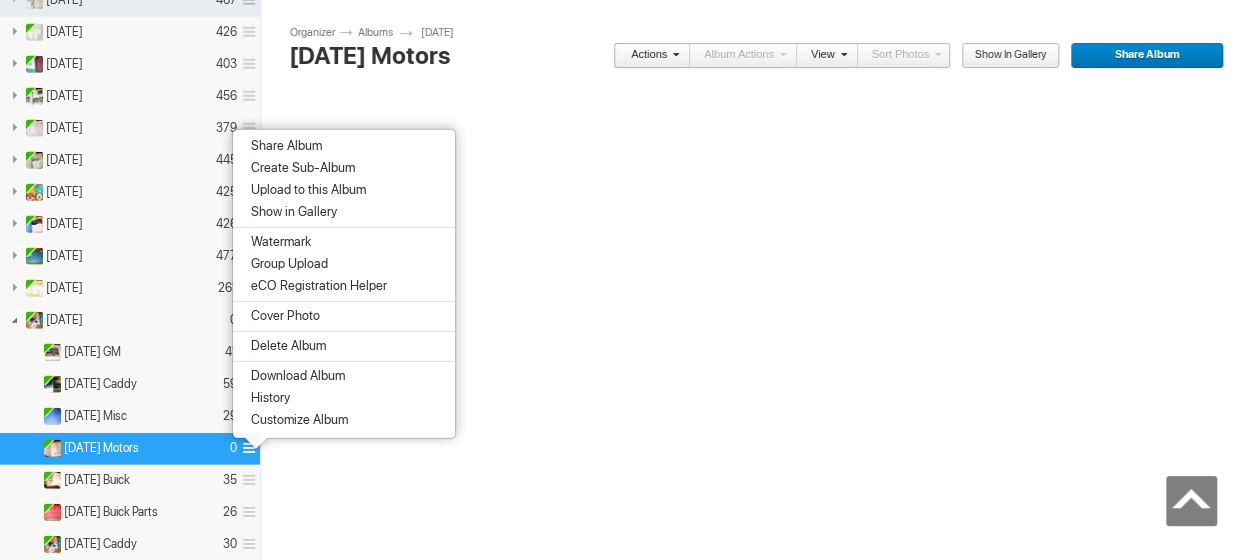 click on "Delete Album" at bounding box center [285, 346] 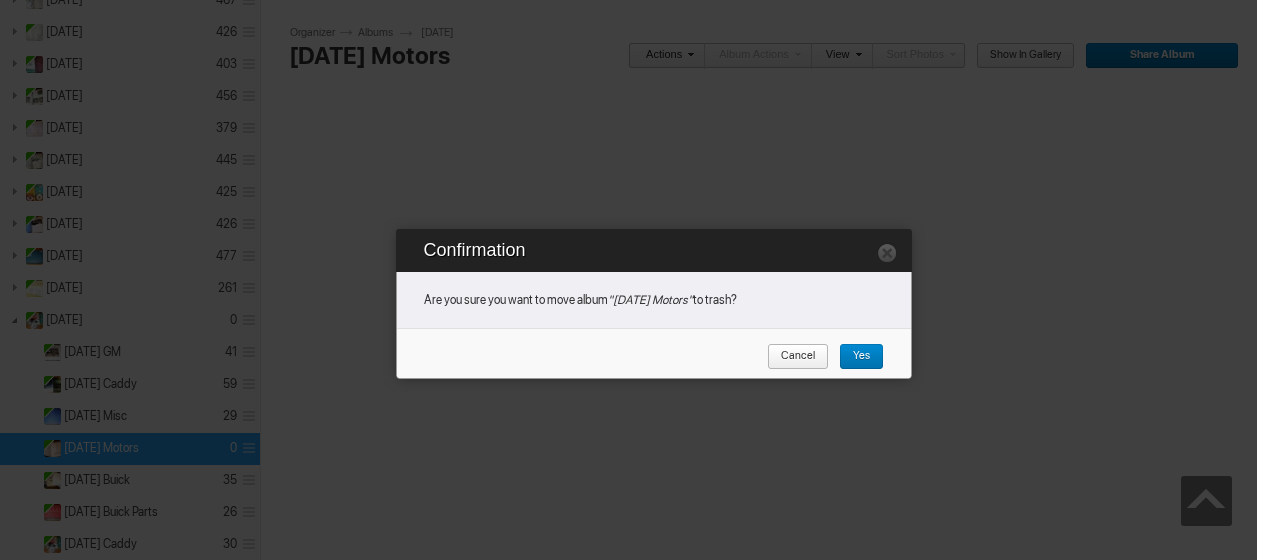 click on "Yes" at bounding box center (854, 357) 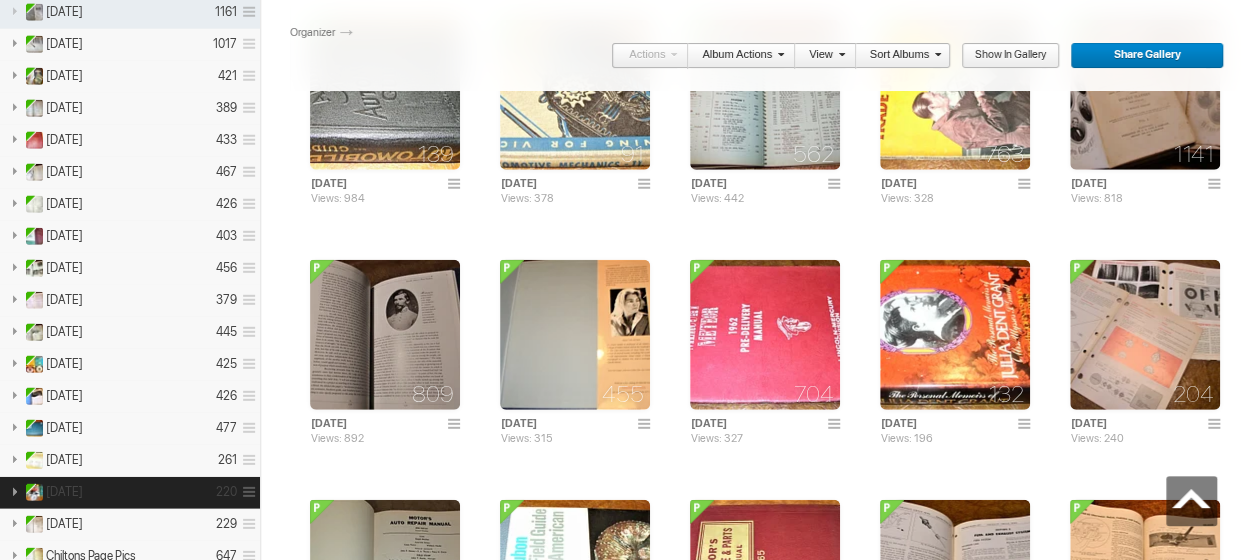 scroll, scrollTop: 2700, scrollLeft: 0, axis: vertical 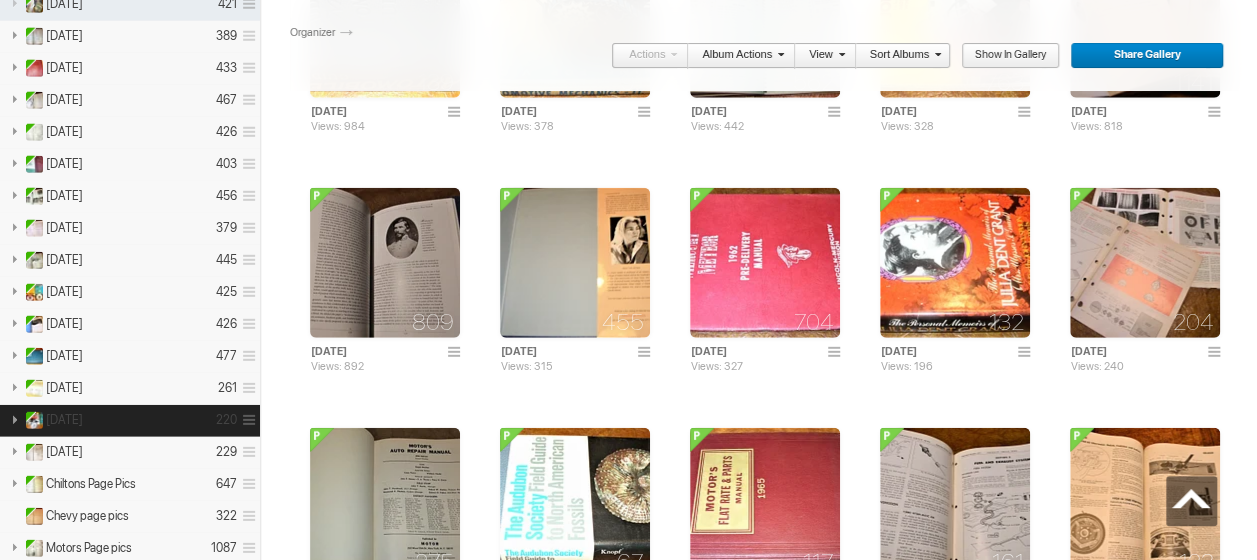 click at bounding box center (14, 419) 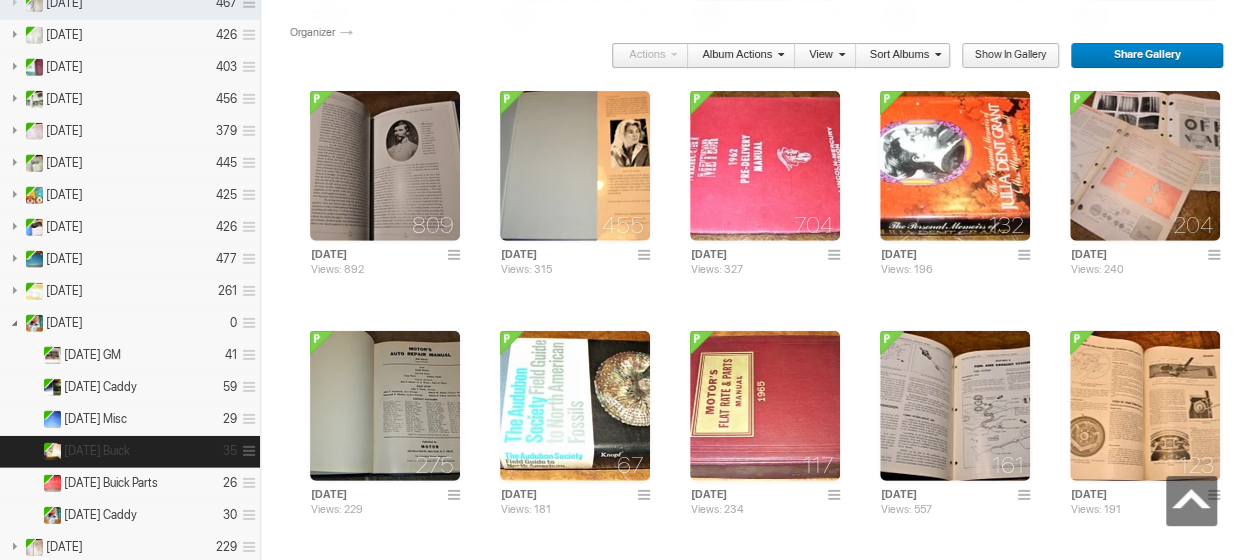 scroll, scrollTop: 2900, scrollLeft: 0, axis: vertical 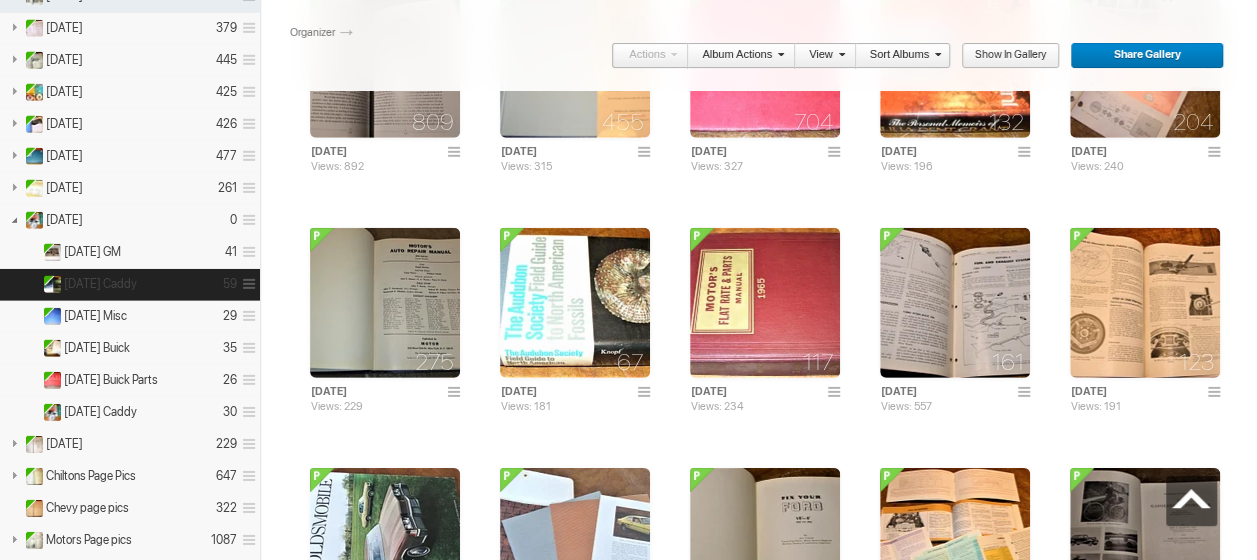 click on "[DATE] Caddy" at bounding box center [100, 284] 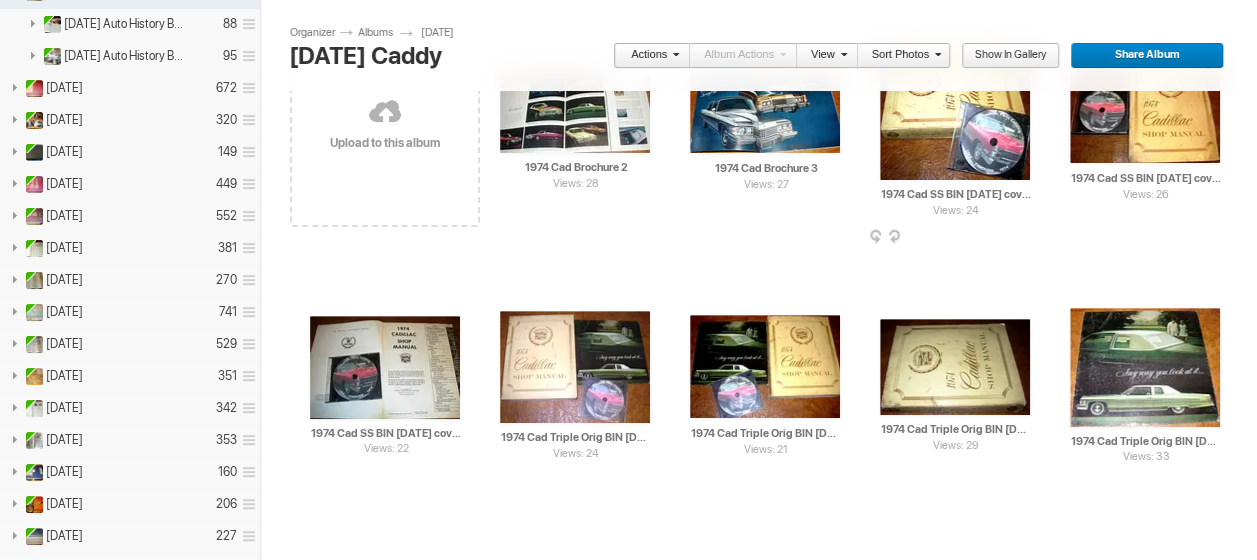 scroll, scrollTop: 0, scrollLeft: 0, axis: both 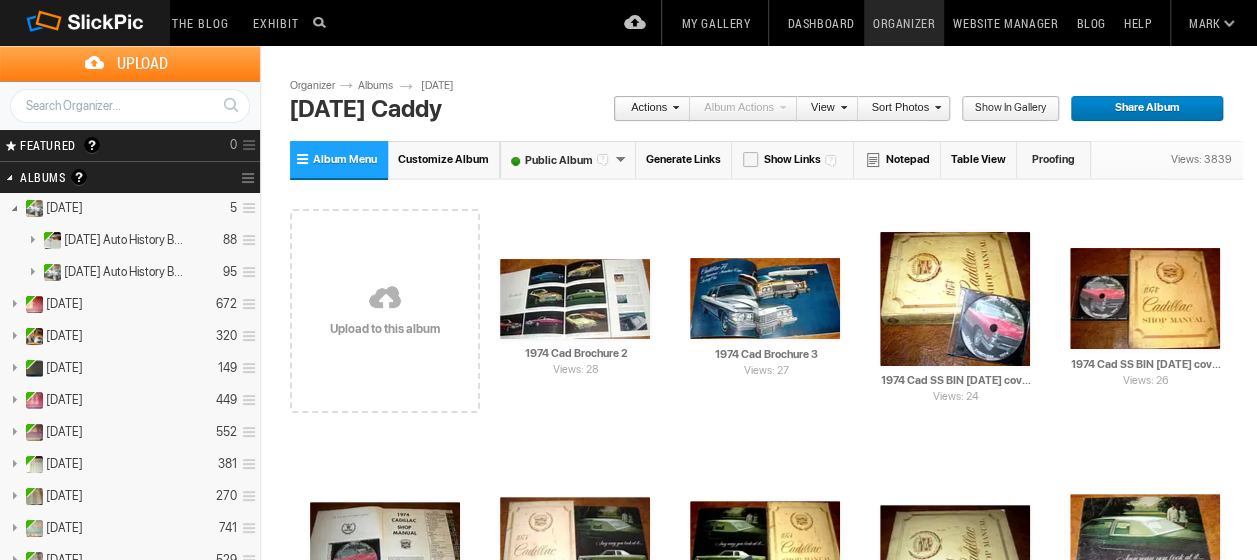 click at bounding box center (673, 107) 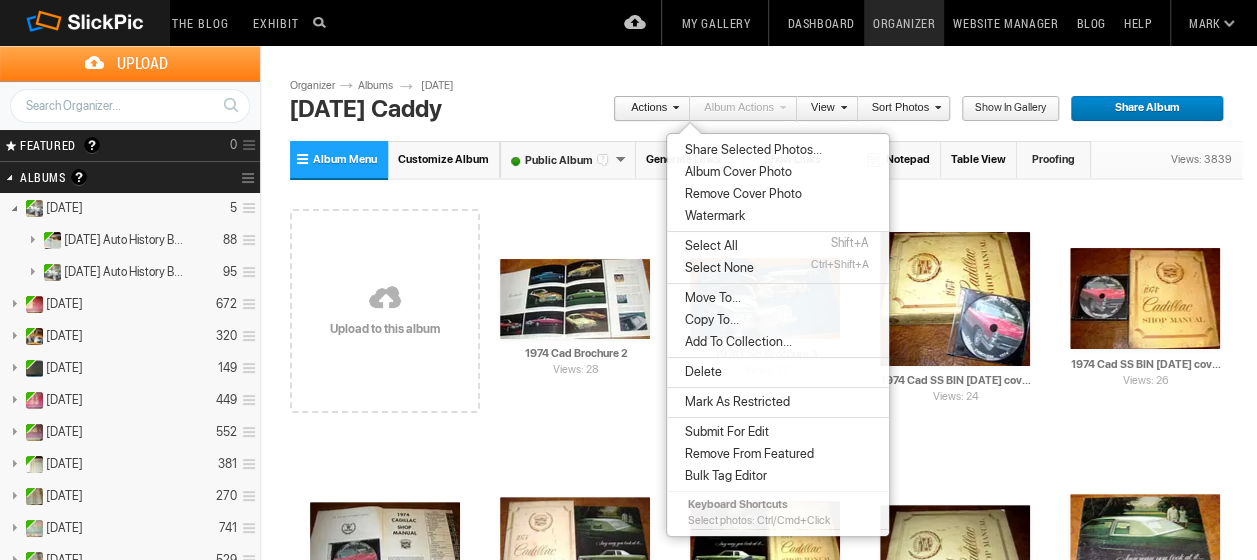 click on "Select All" at bounding box center (708, 246) 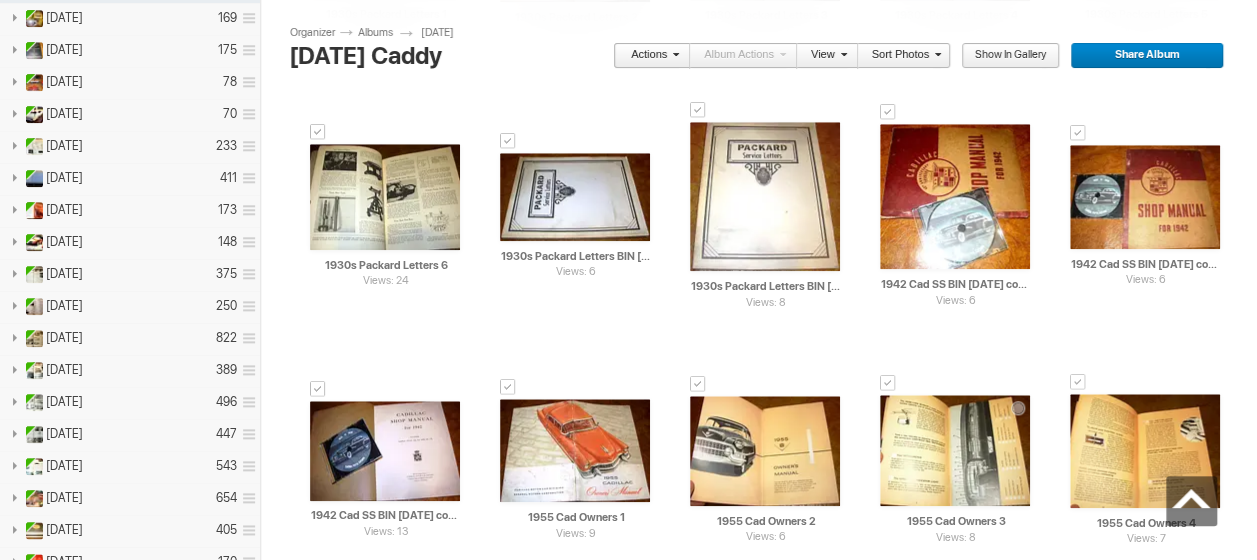 scroll, scrollTop: 900, scrollLeft: 0, axis: vertical 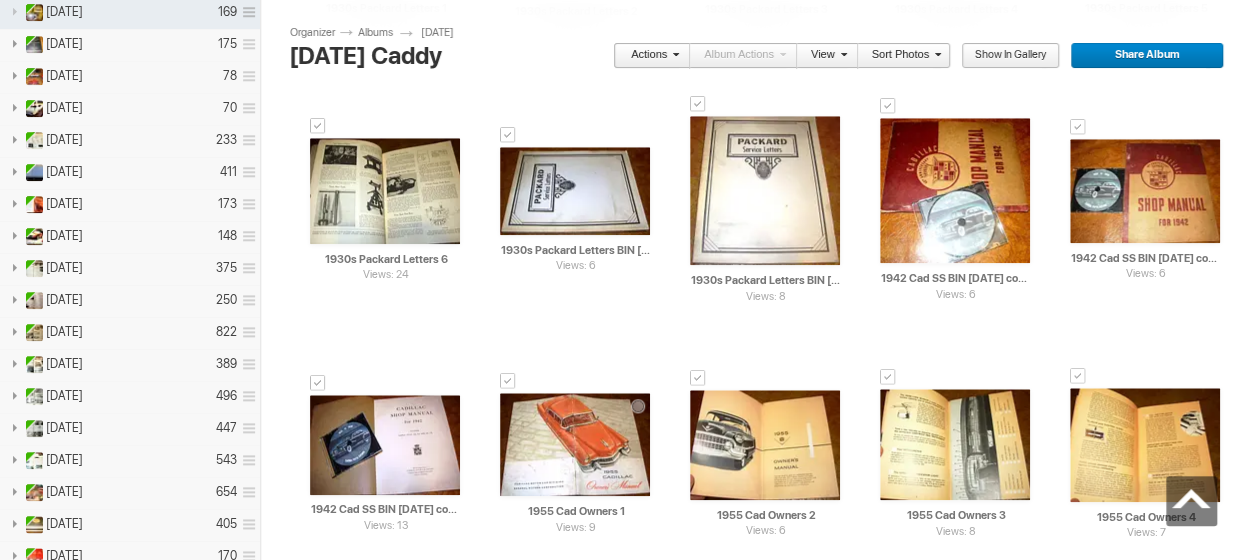 click at bounding box center [508, 381] 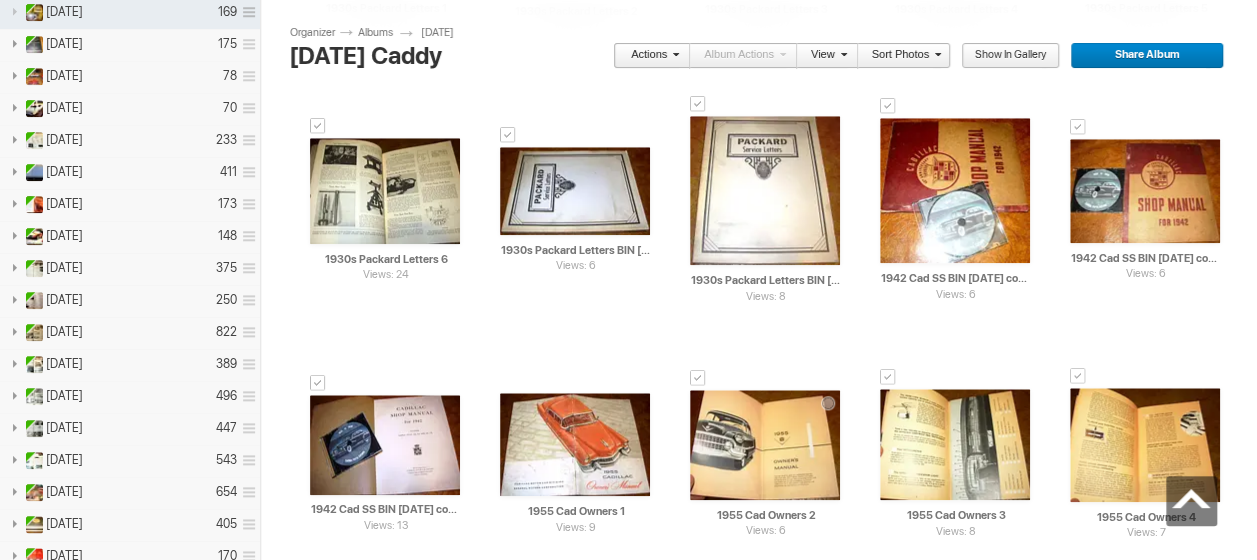 click at bounding box center [698, 378] 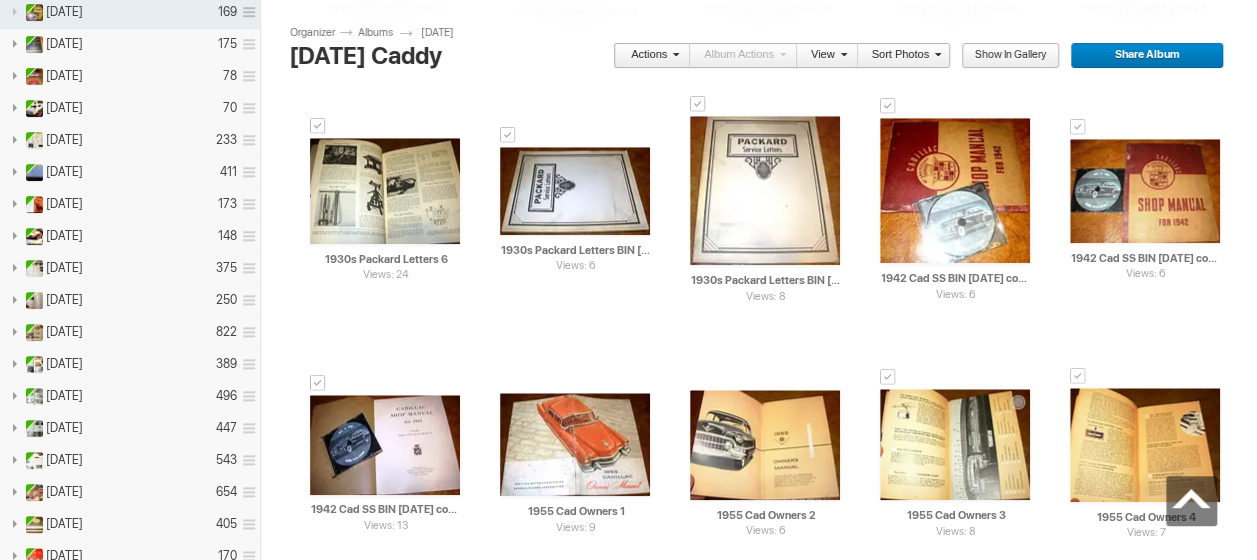 click at bounding box center (888, 377) 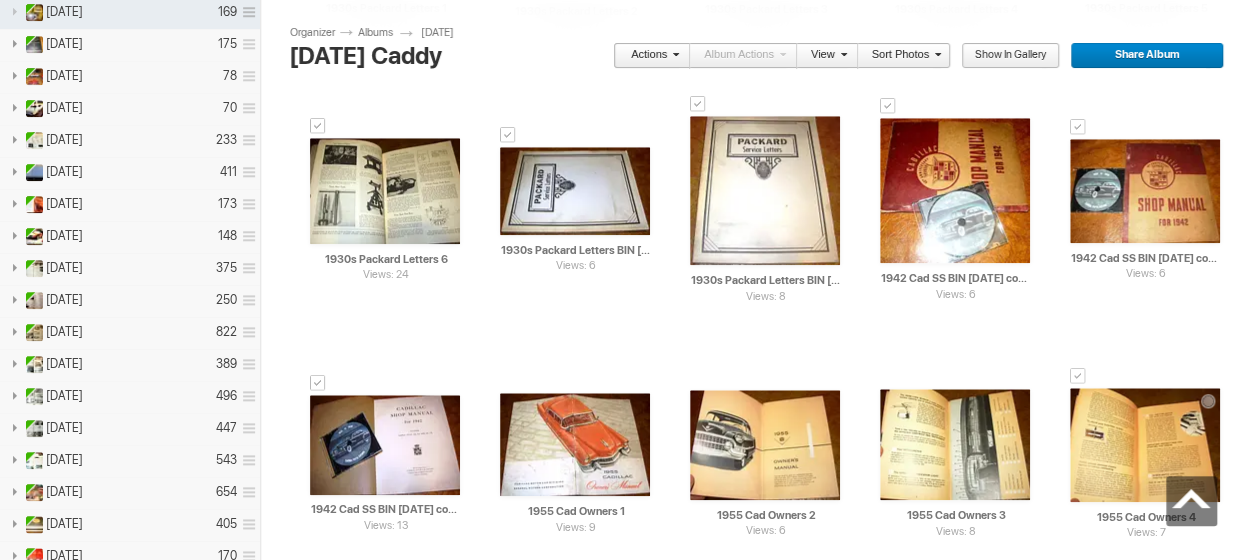 click at bounding box center (1078, 376) 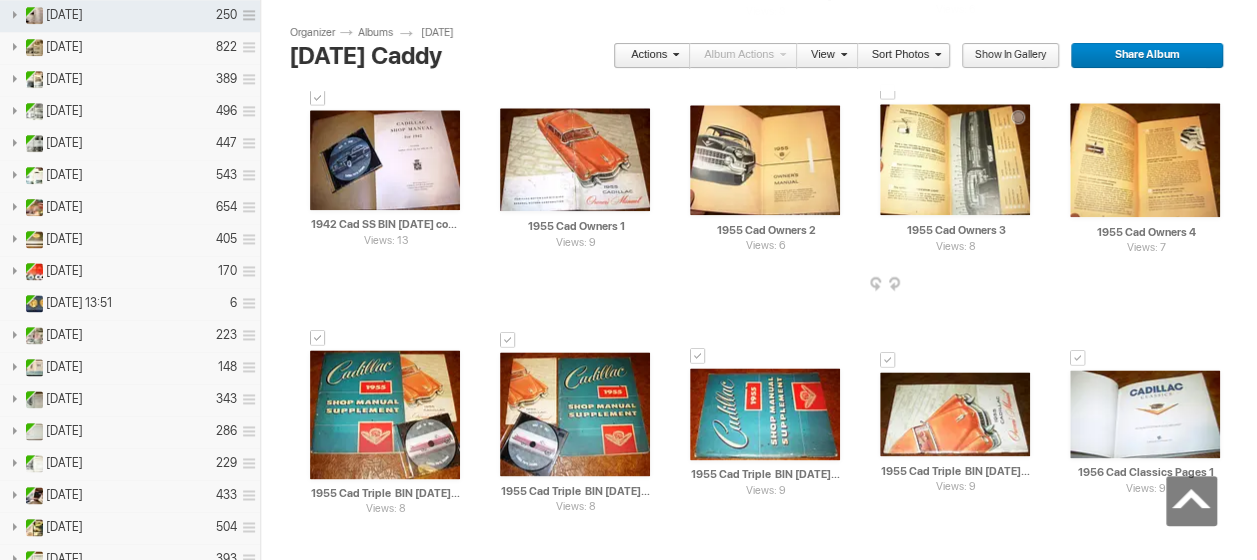 scroll, scrollTop: 1300, scrollLeft: 0, axis: vertical 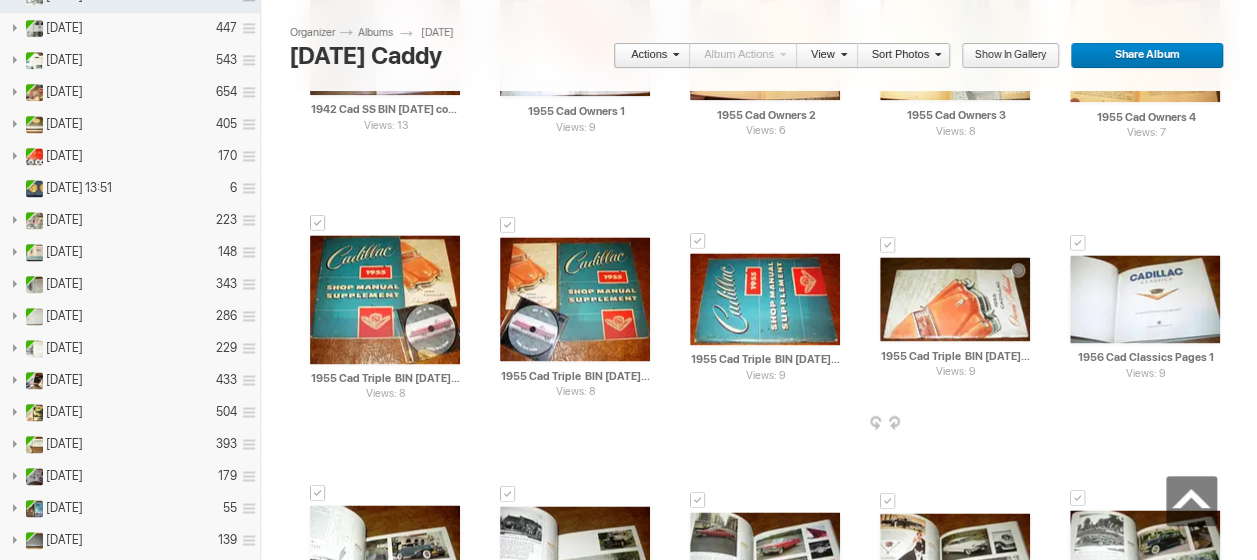click at bounding box center [888, 245] 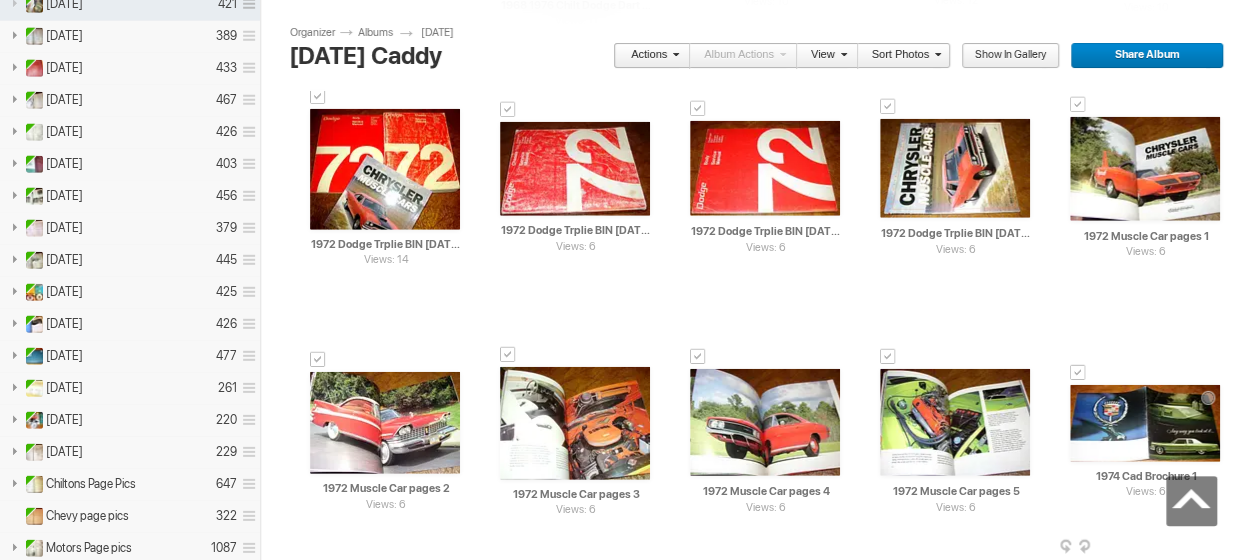 scroll, scrollTop: 3000, scrollLeft: 0, axis: vertical 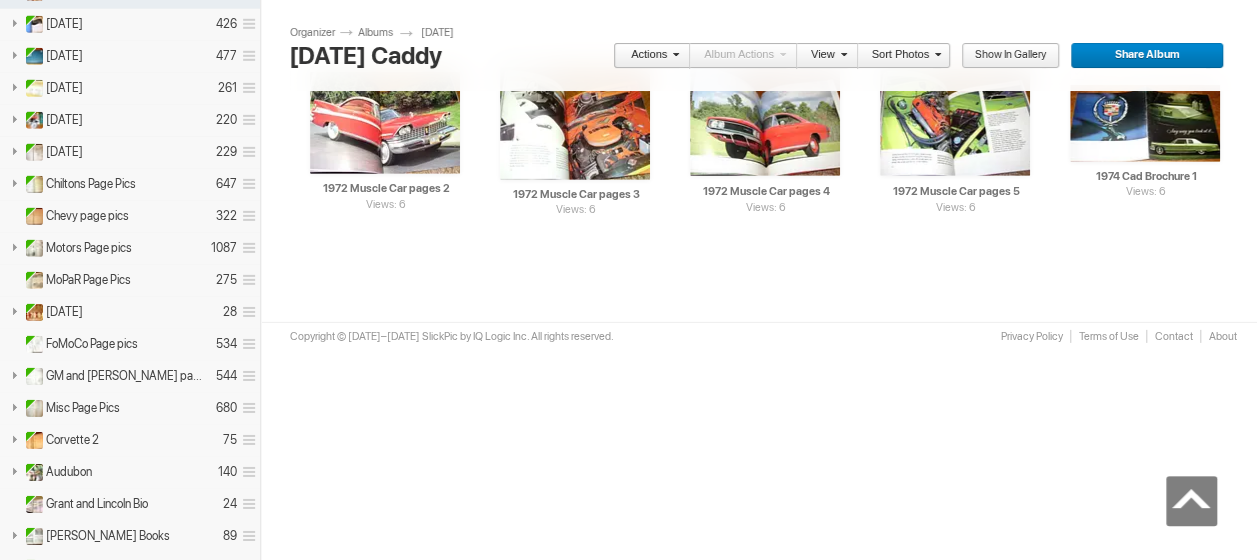 click at bounding box center [673, 54] 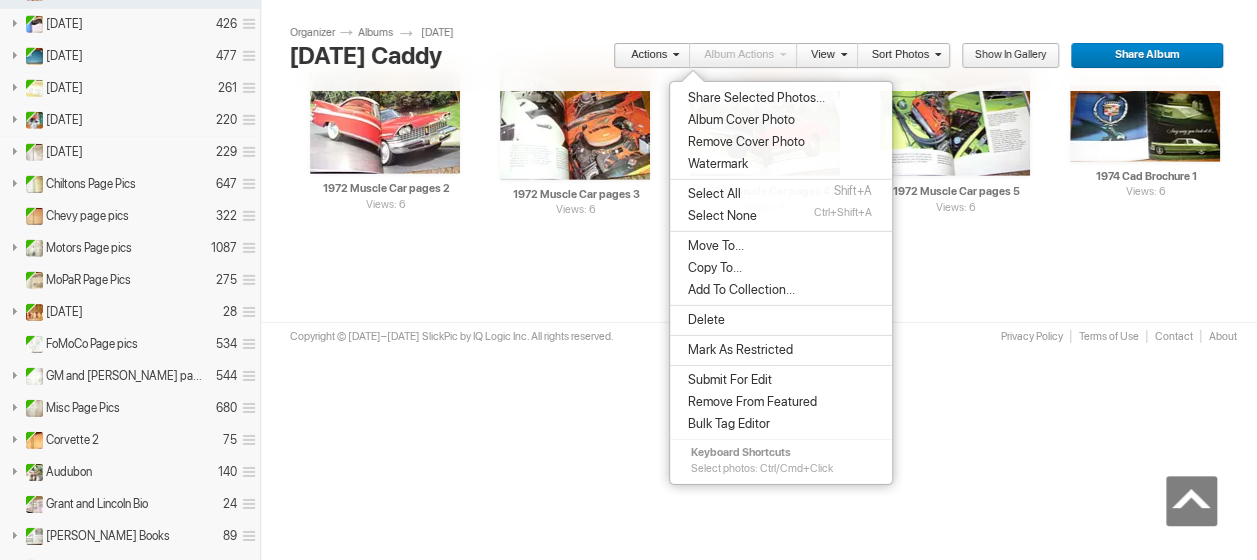 click on "Delete" at bounding box center [703, 320] 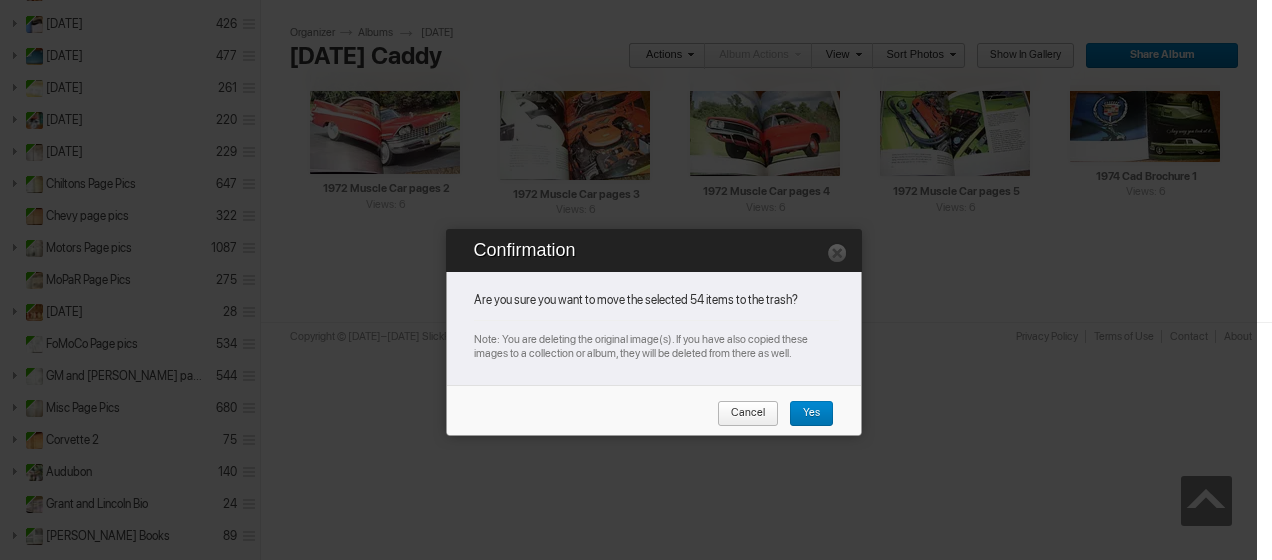 click on "Yes" at bounding box center (804, 414) 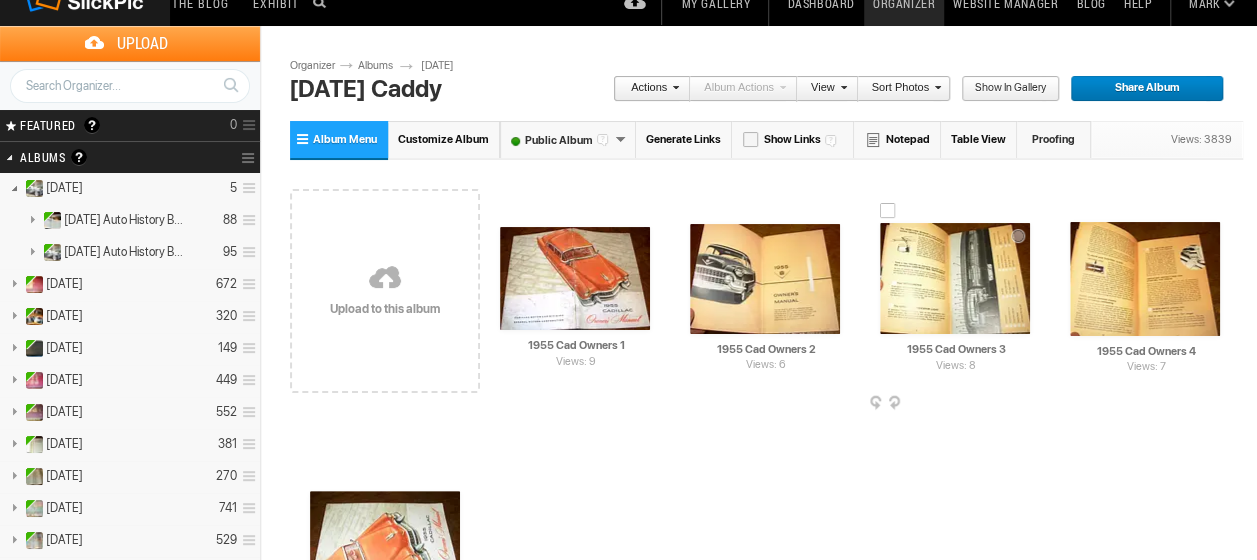 scroll, scrollTop: 0, scrollLeft: 0, axis: both 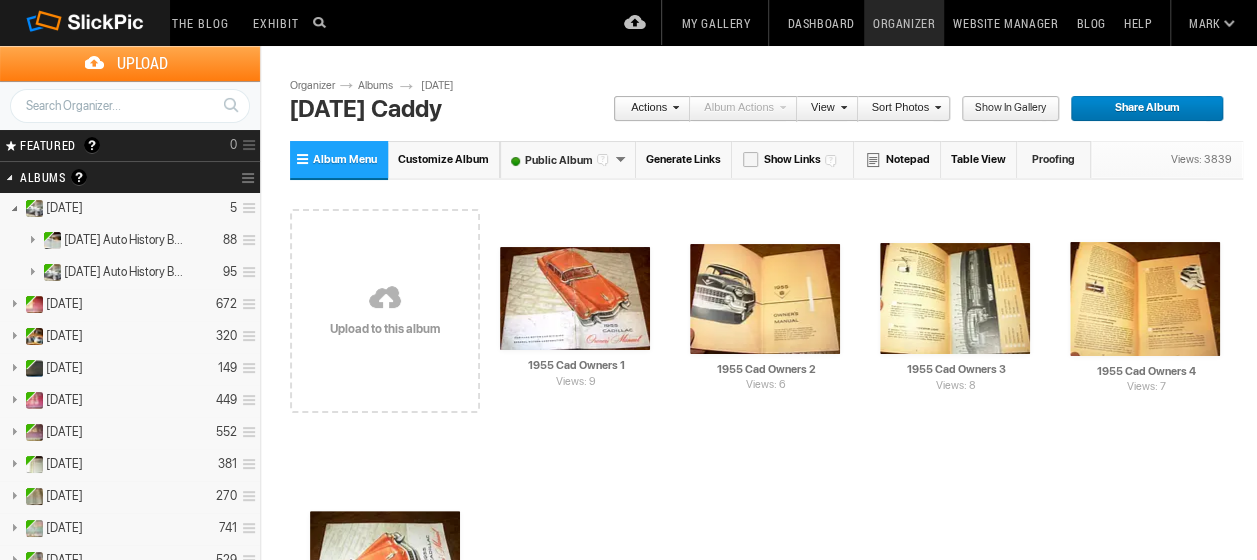 click on "Sign Out" at bounding box center (1176, -20) 